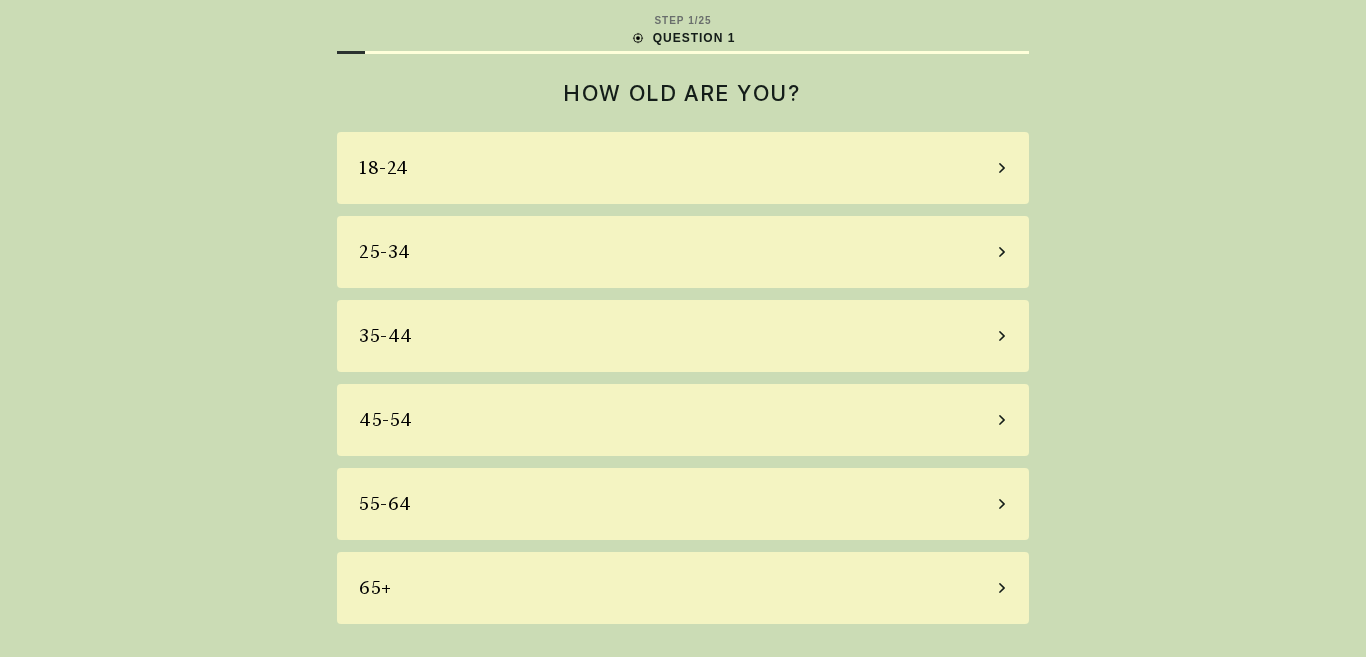 scroll, scrollTop: 0, scrollLeft: 0, axis: both 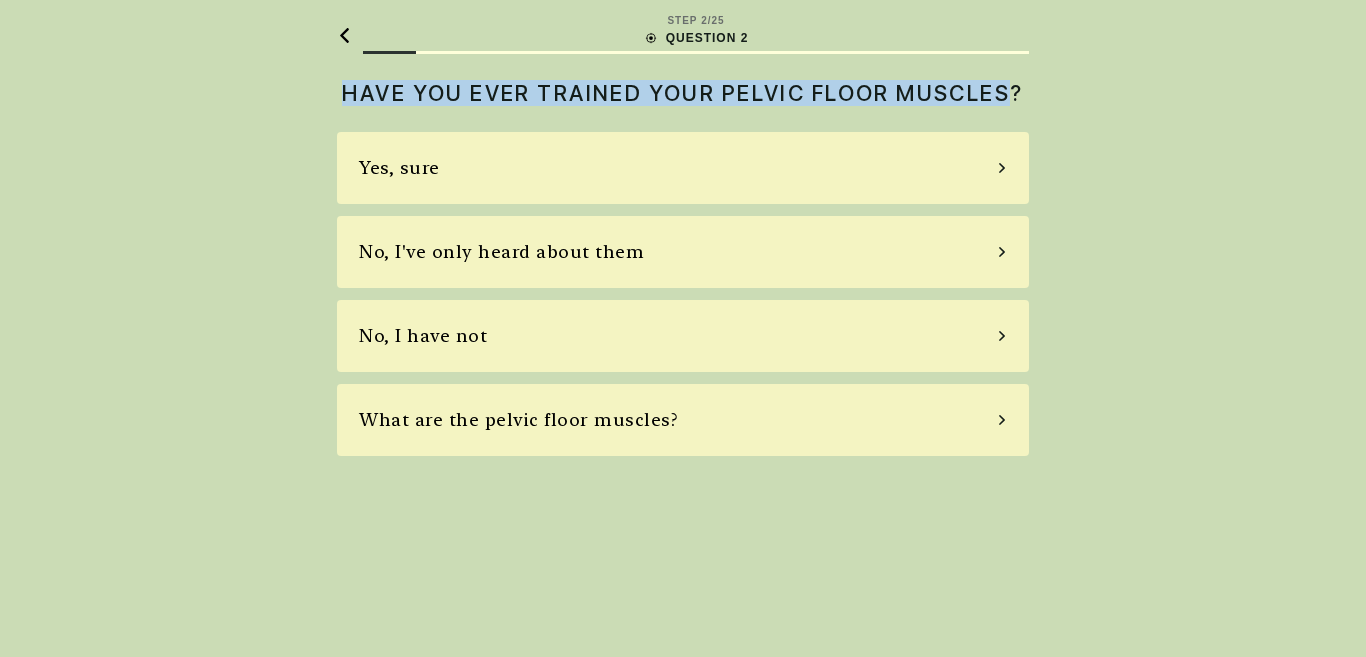 drag, startPoint x: 405, startPoint y: 93, endPoint x: 734, endPoint y: 108, distance: 329.34177 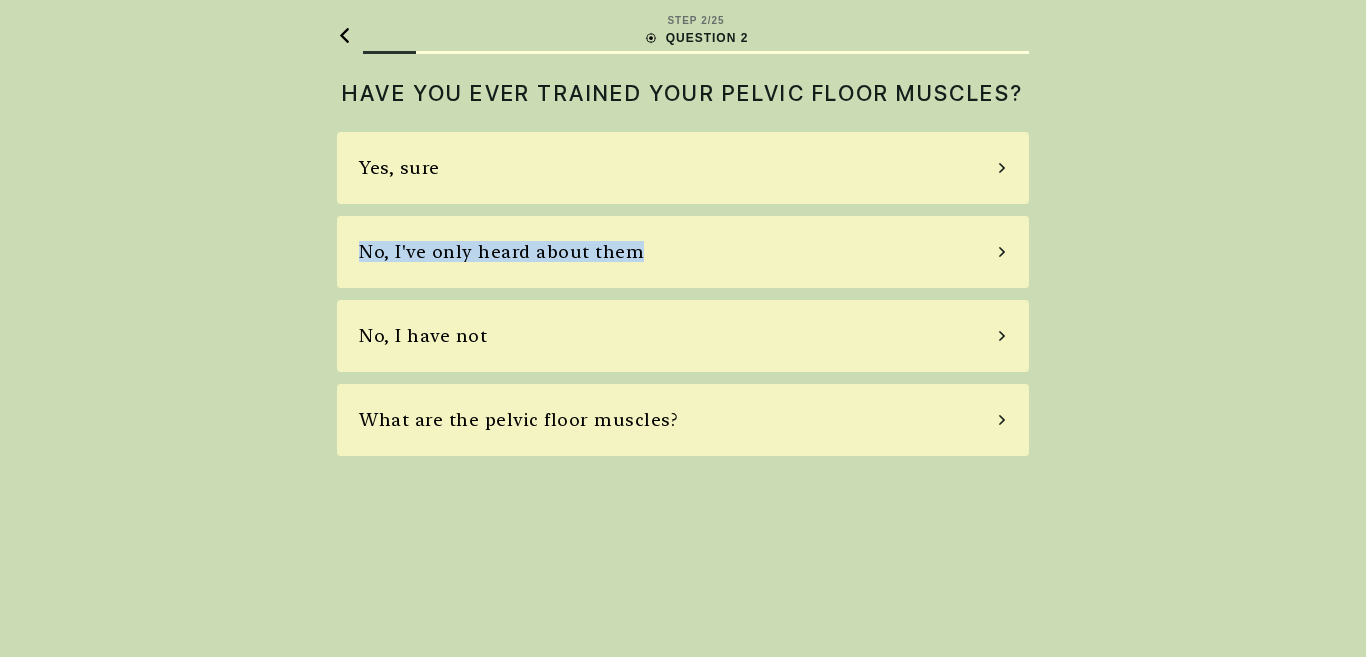drag, startPoint x: 351, startPoint y: 271, endPoint x: 635, endPoint y: 273, distance: 284.00705 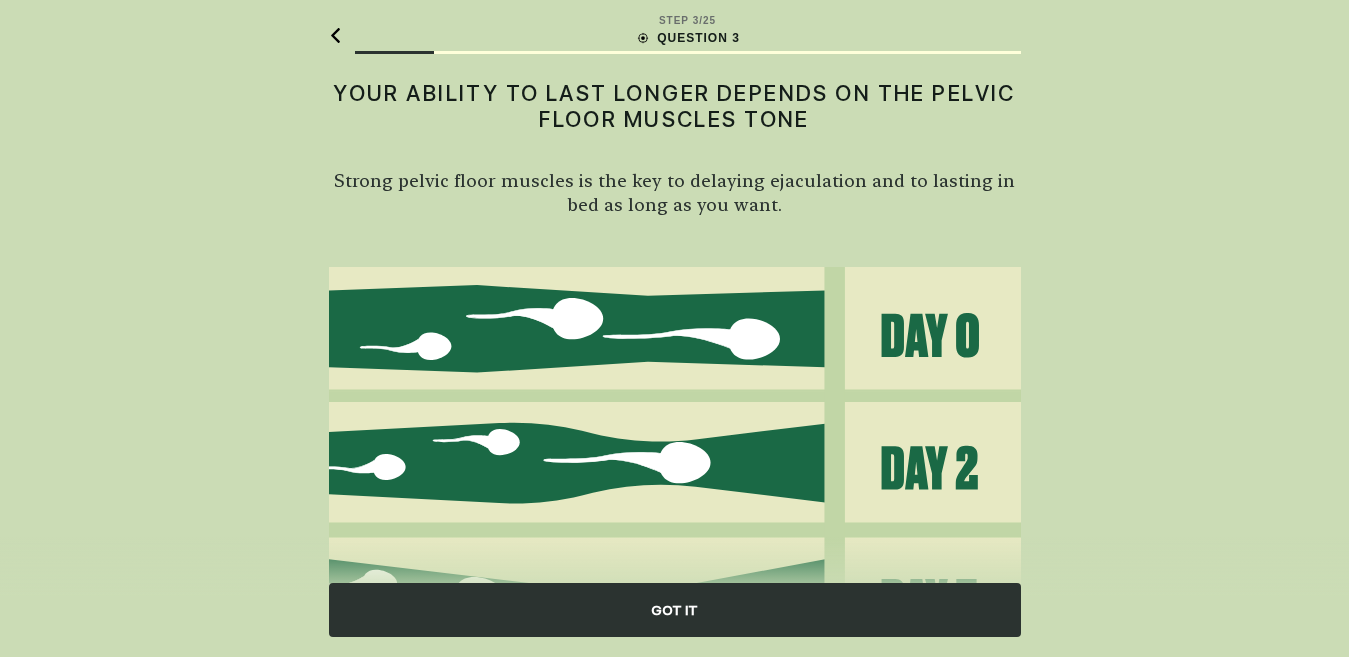 copy on "No, I've only heard about them" 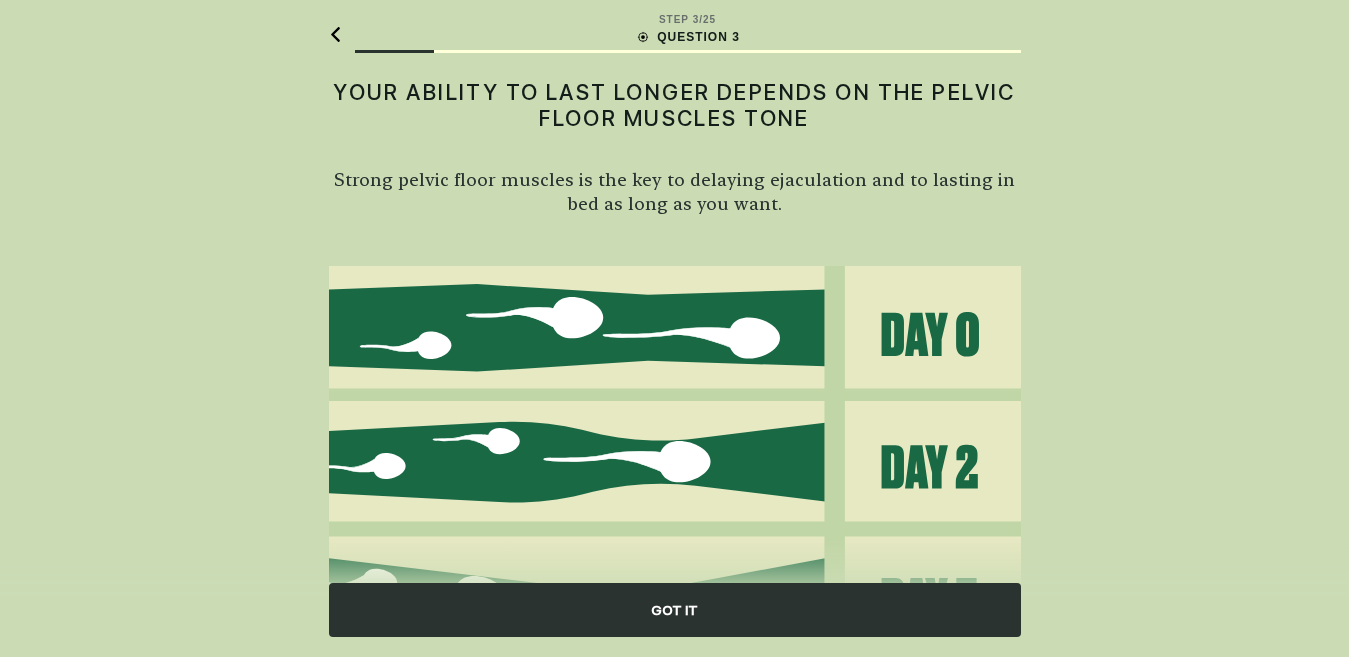 scroll, scrollTop: 0, scrollLeft: 0, axis: both 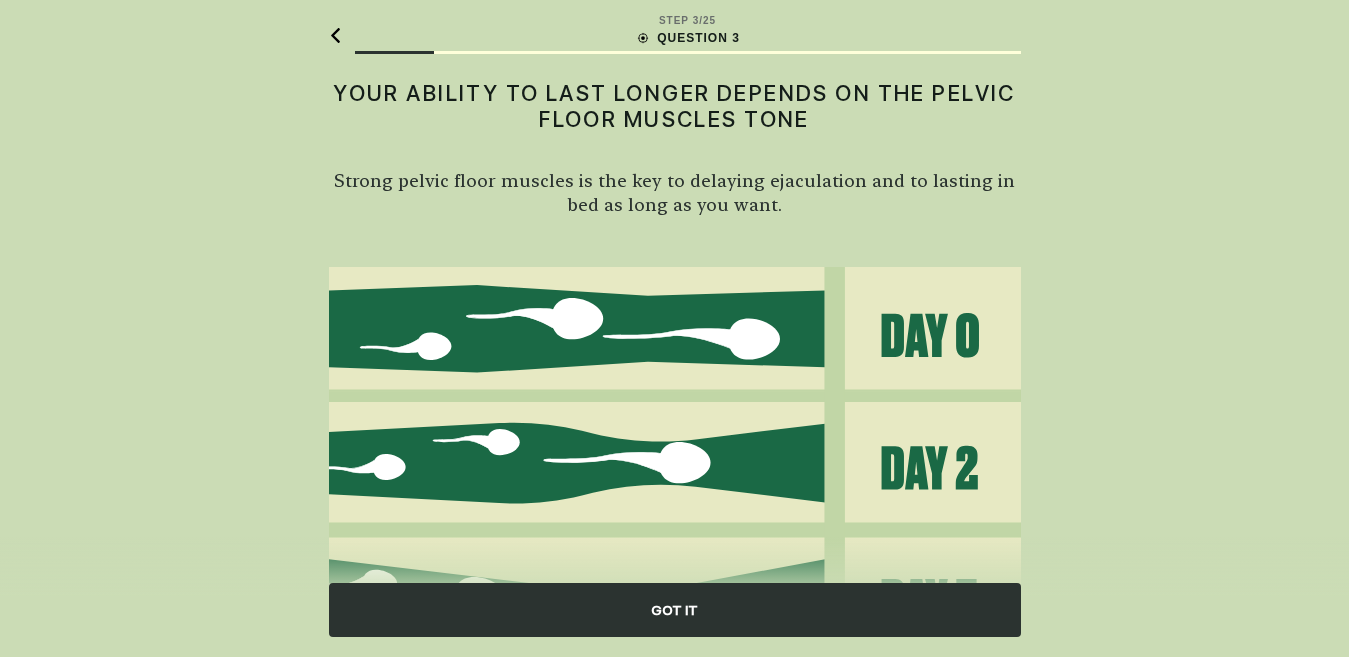 click 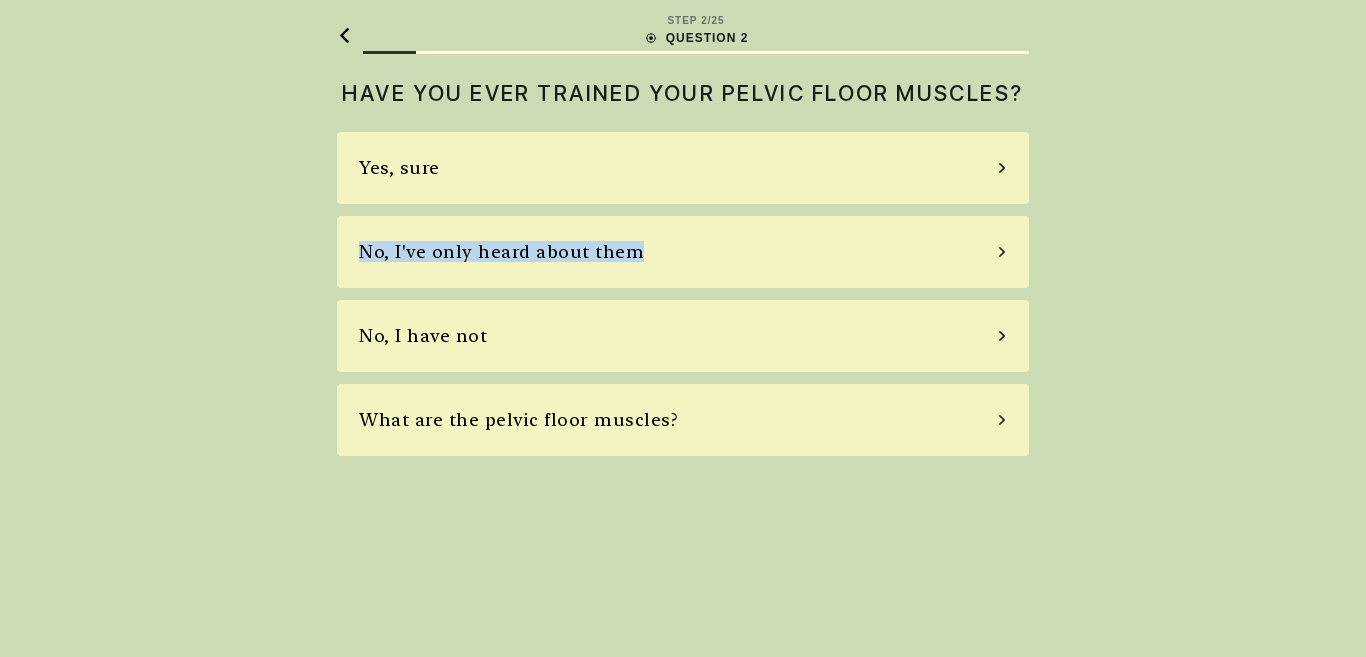 drag, startPoint x: 345, startPoint y: 252, endPoint x: 633, endPoint y: 284, distance: 289.77234 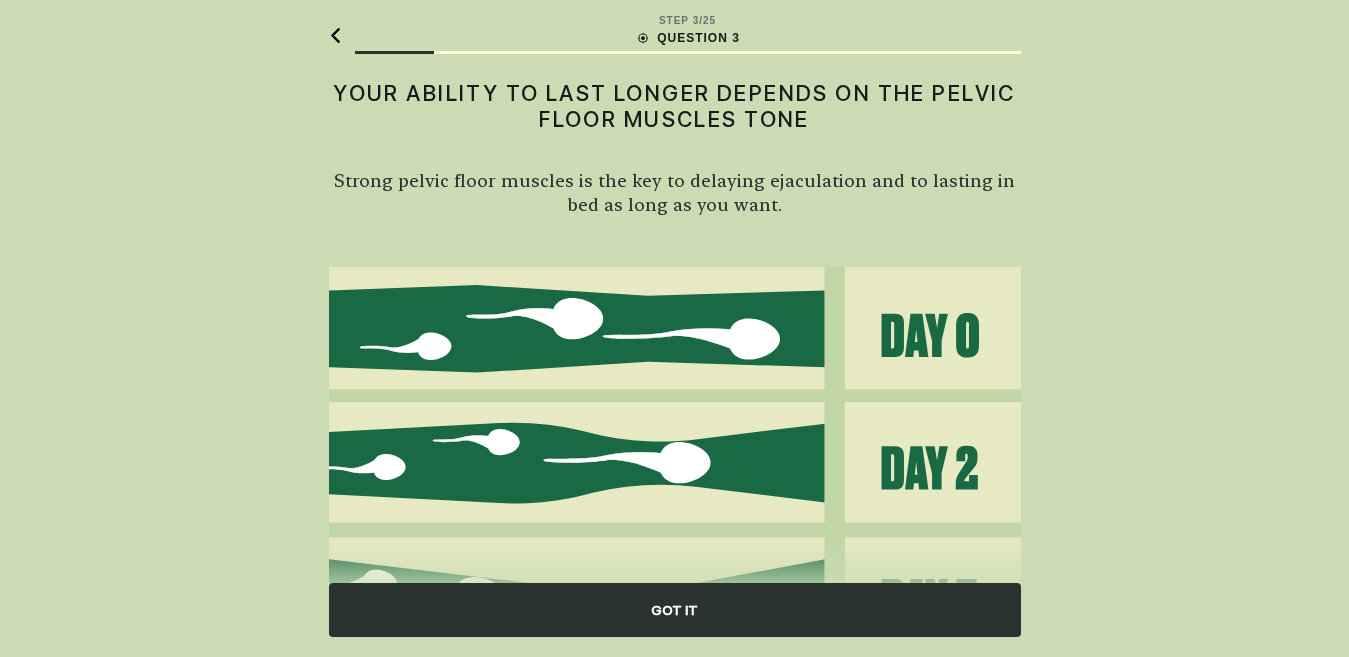 copy on "No, I've only heard about them" 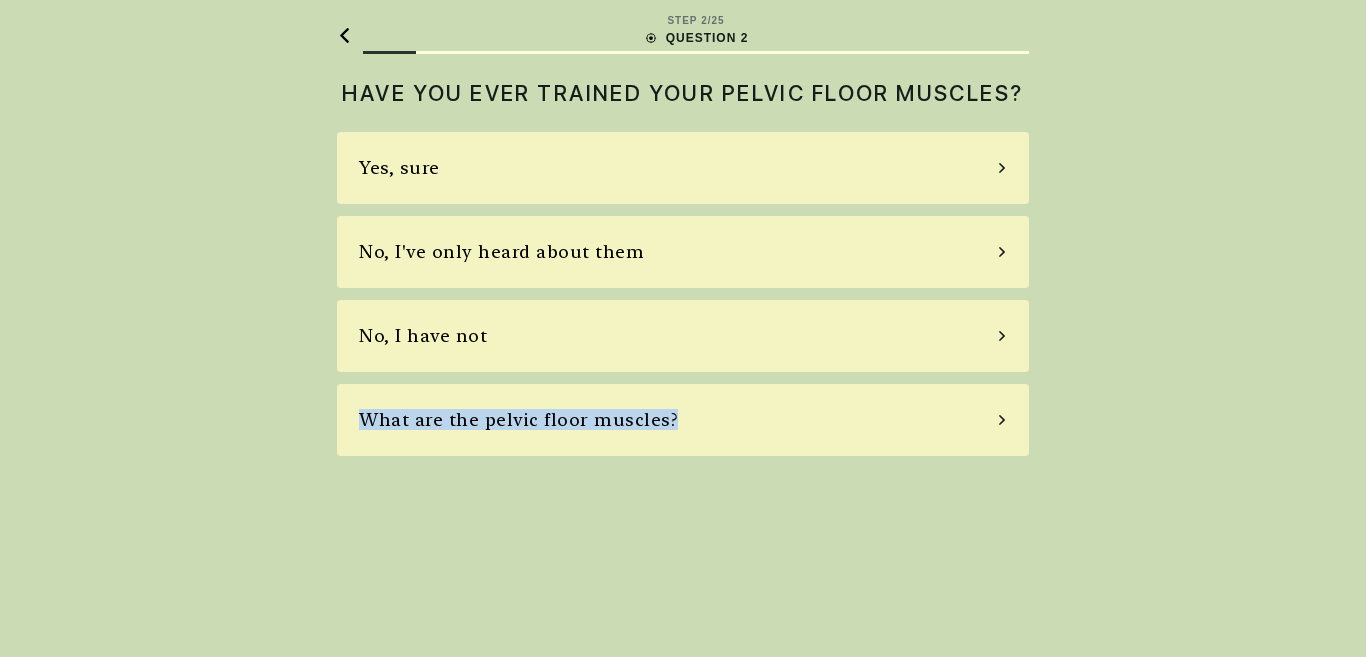 copy on "What are the pelvic floor muscles?" 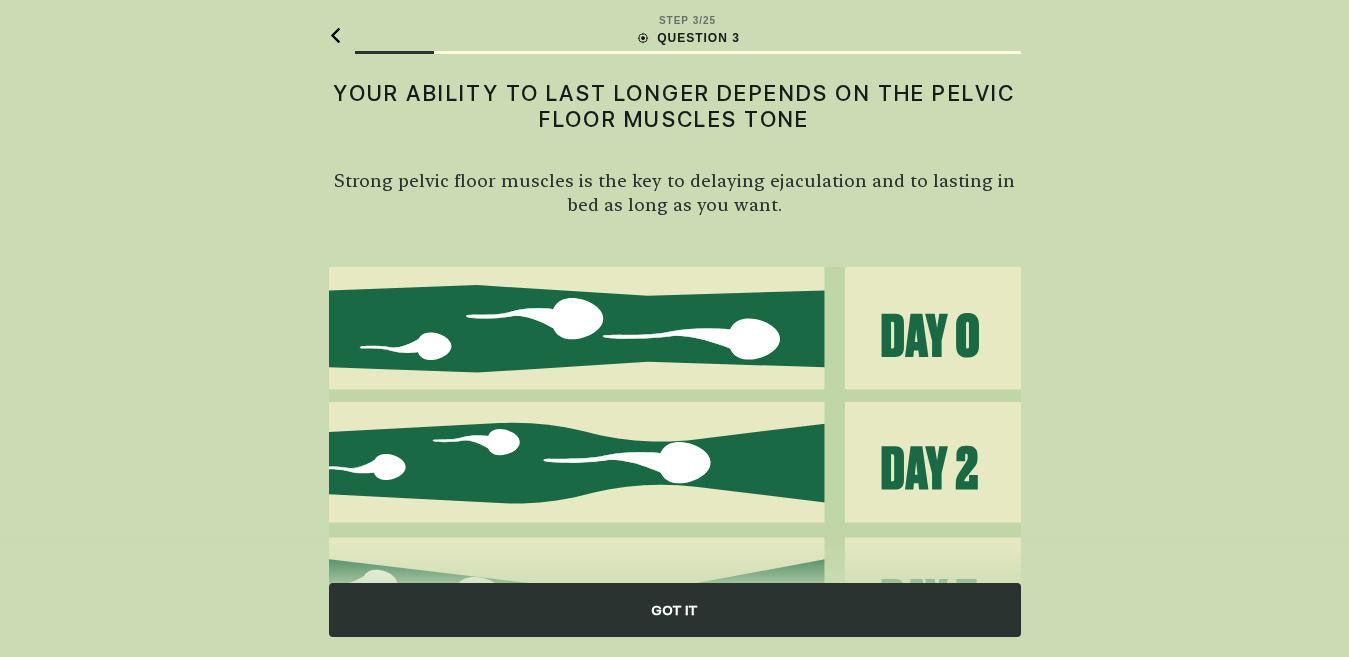 click 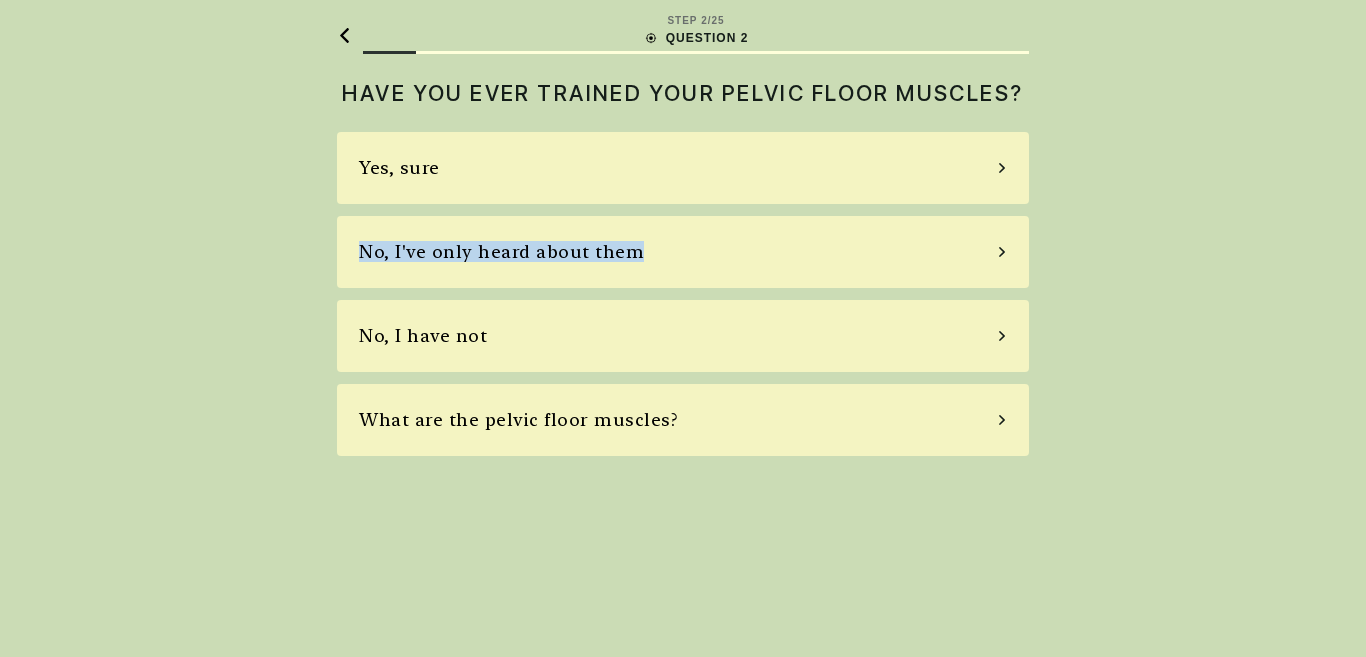 copy on "No, I've only heard about them" 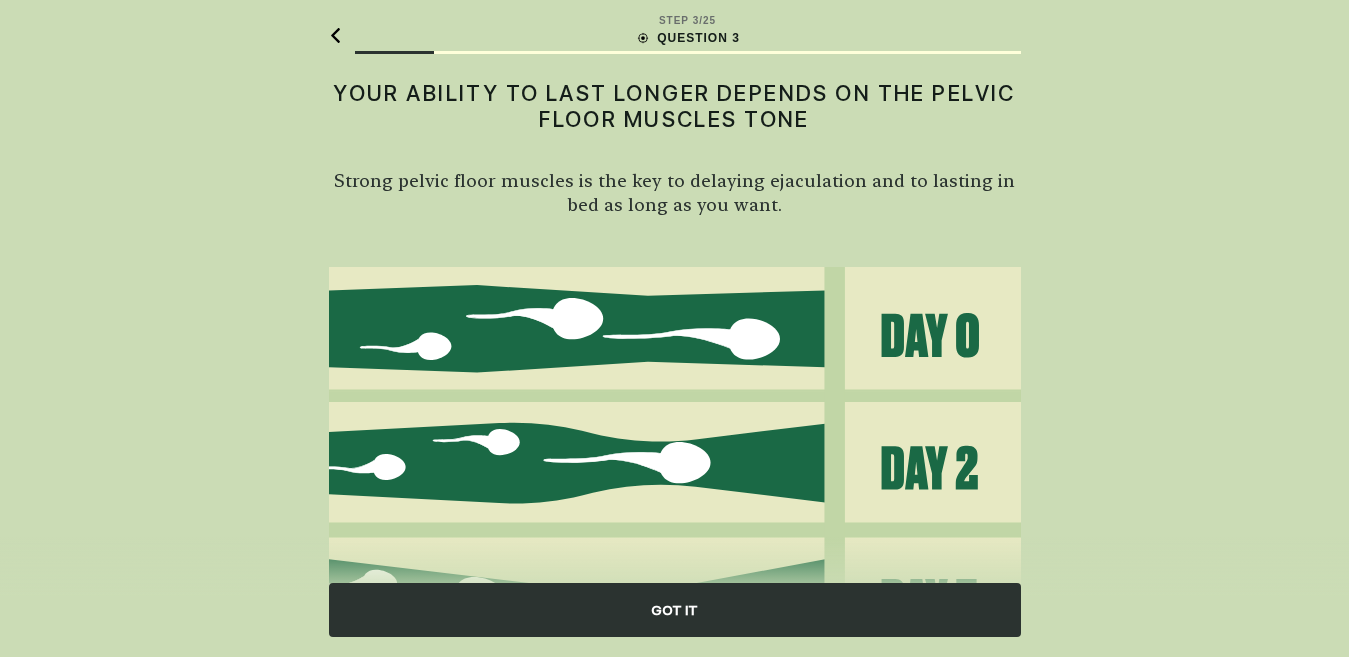 click 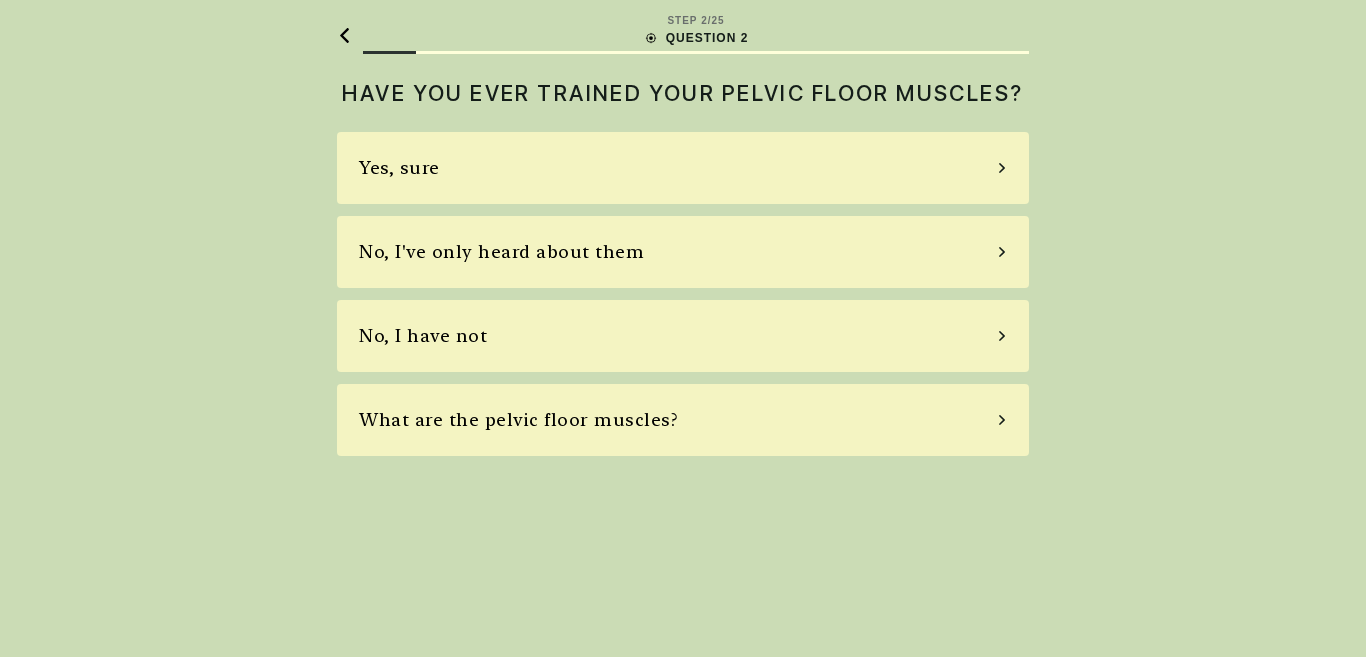 click on "Yes, sure" at bounding box center (399, 168) 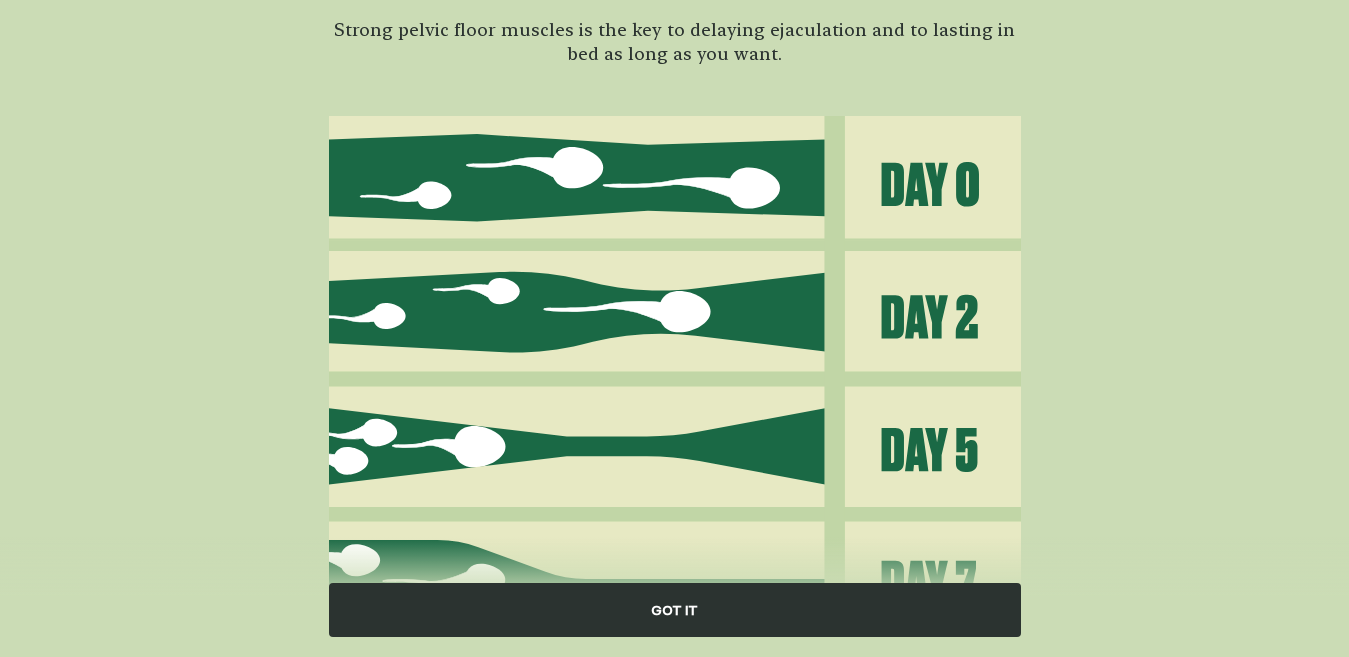 scroll, scrollTop: 0, scrollLeft: 0, axis: both 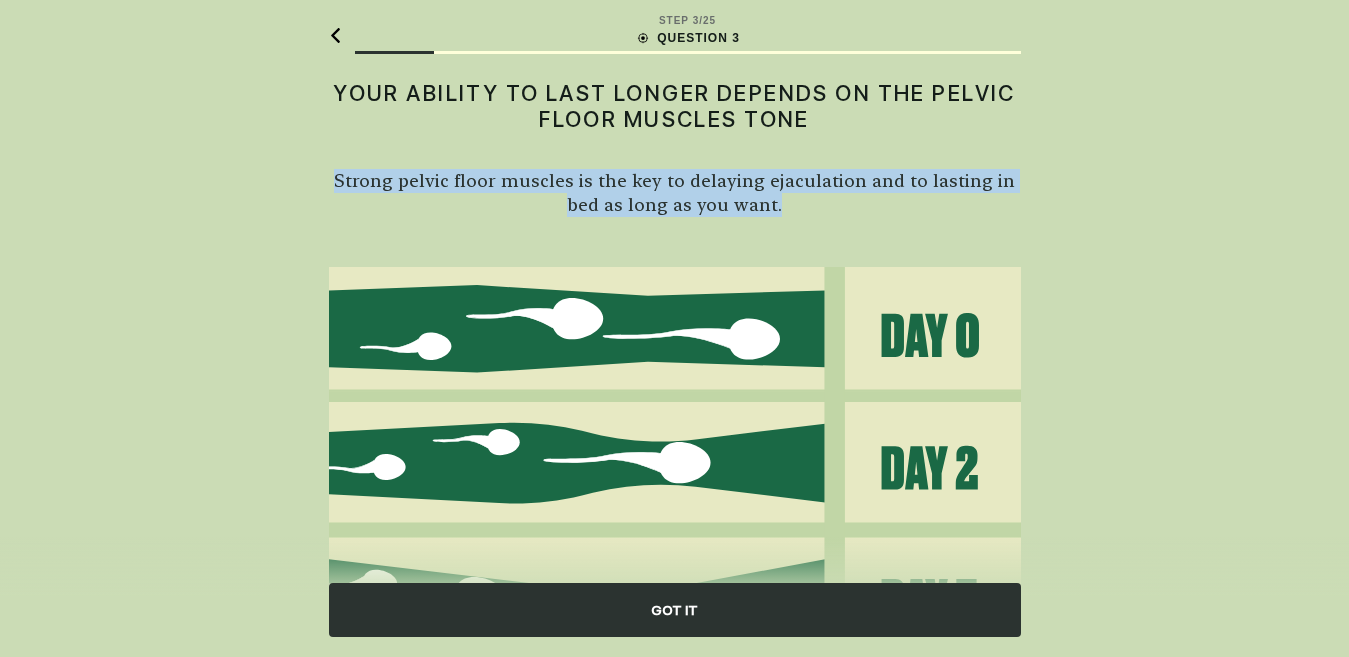 drag, startPoint x: 321, startPoint y: 177, endPoint x: 797, endPoint y: 221, distance: 478.0293 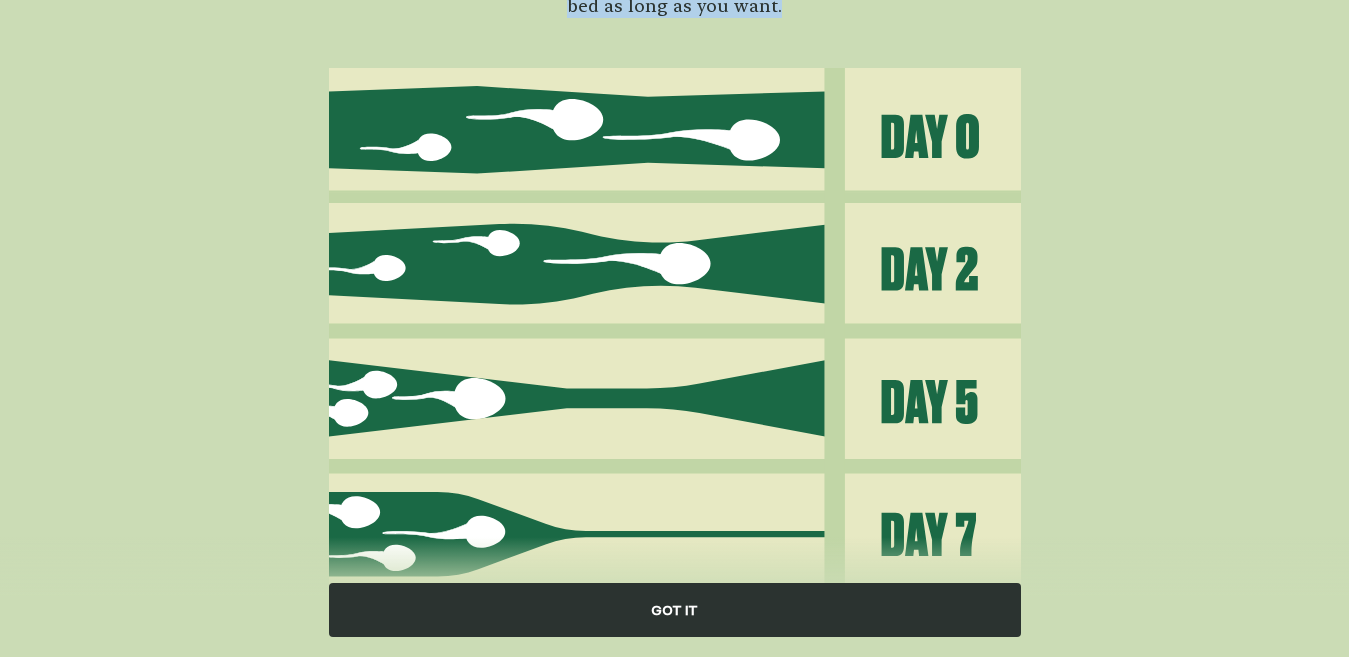 scroll, scrollTop: 0, scrollLeft: 0, axis: both 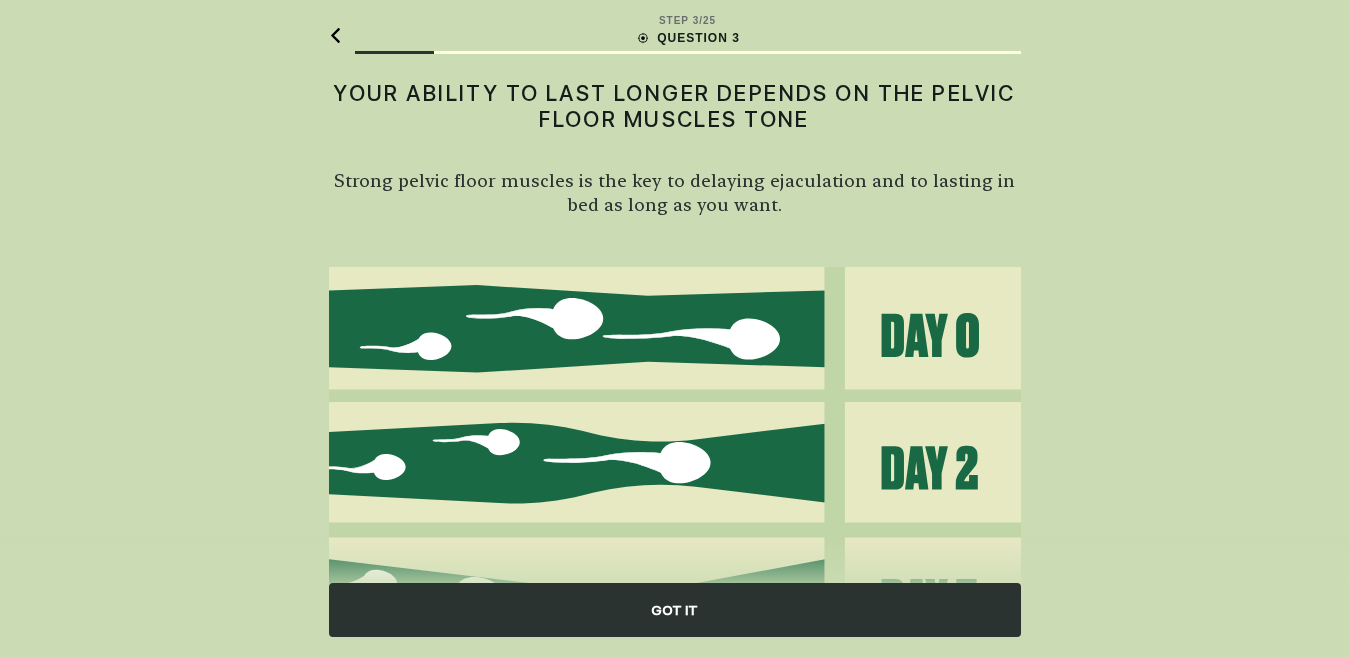 click on "GOT IT" at bounding box center (675, 610) 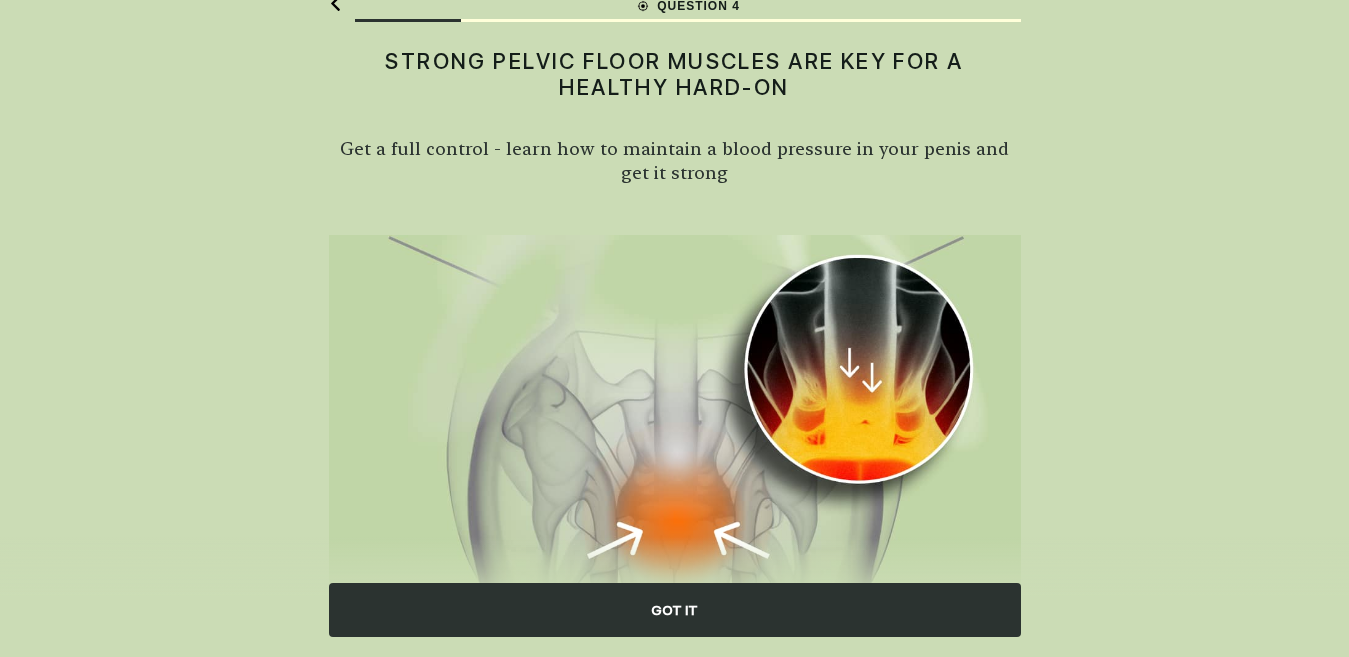 scroll, scrollTop: 0, scrollLeft: 0, axis: both 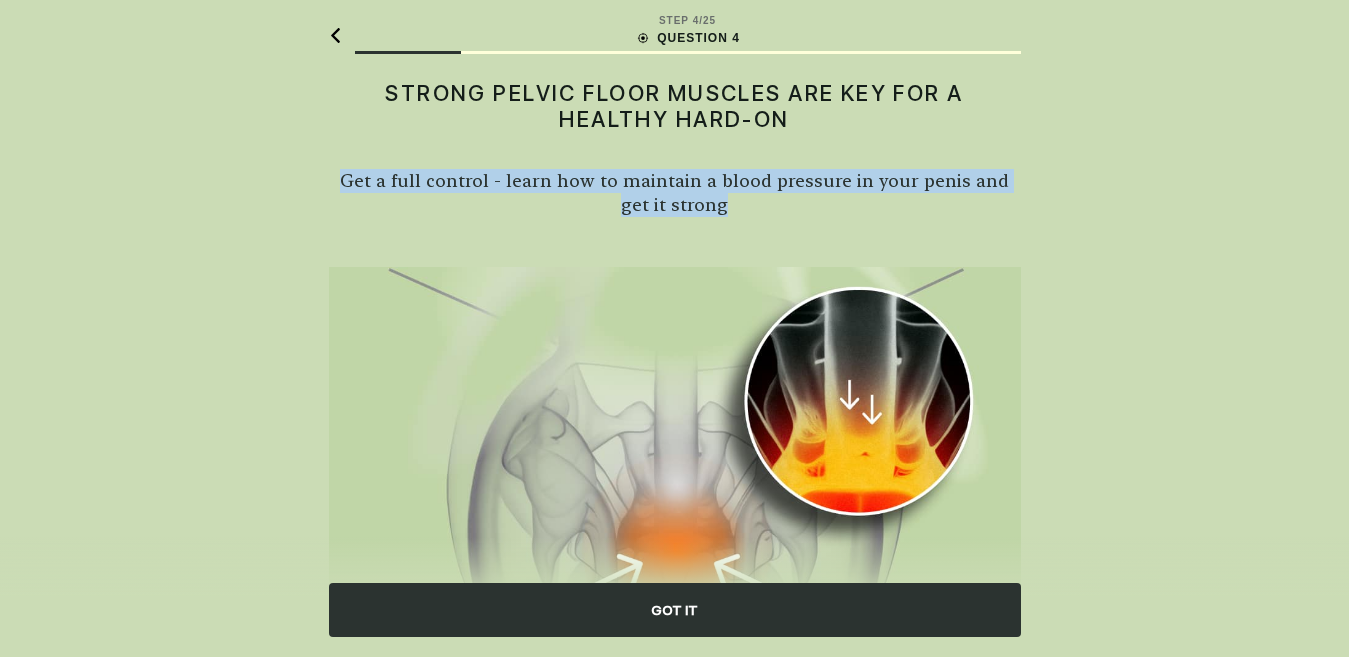 drag, startPoint x: 343, startPoint y: 167, endPoint x: 745, endPoint y: 219, distance: 405.34924 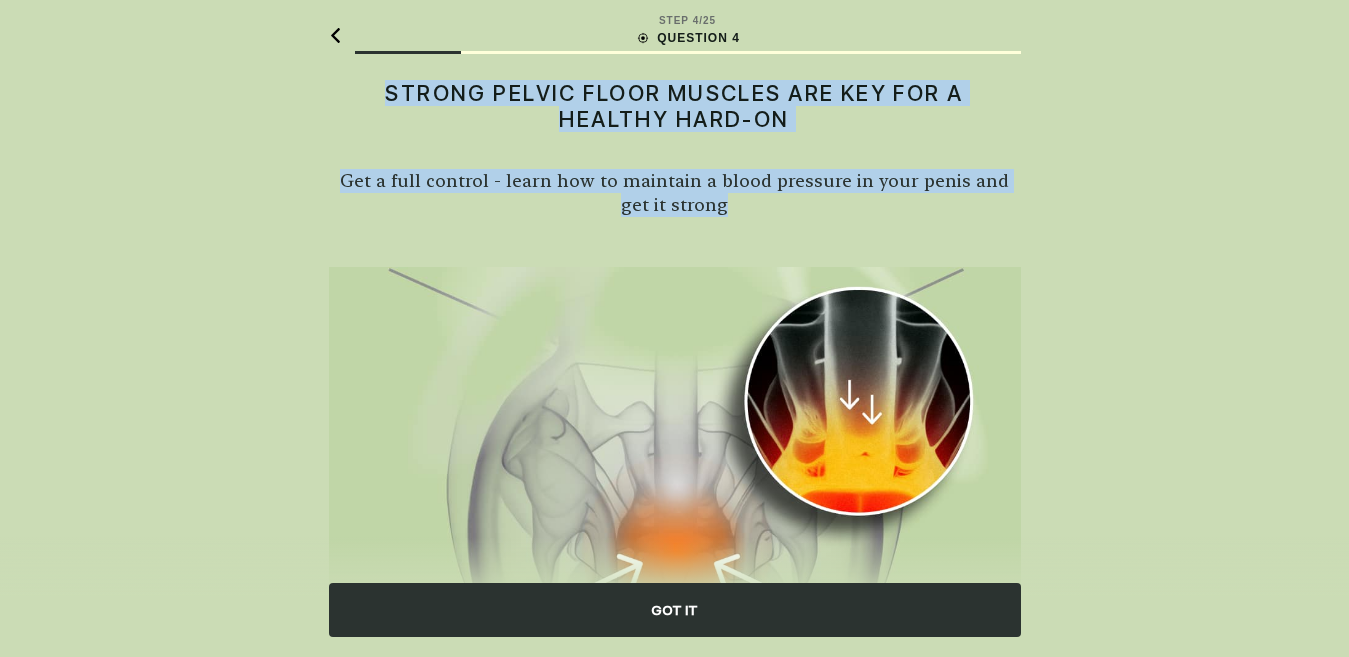 drag, startPoint x: 387, startPoint y: 91, endPoint x: 766, endPoint y: 202, distance: 394.92026 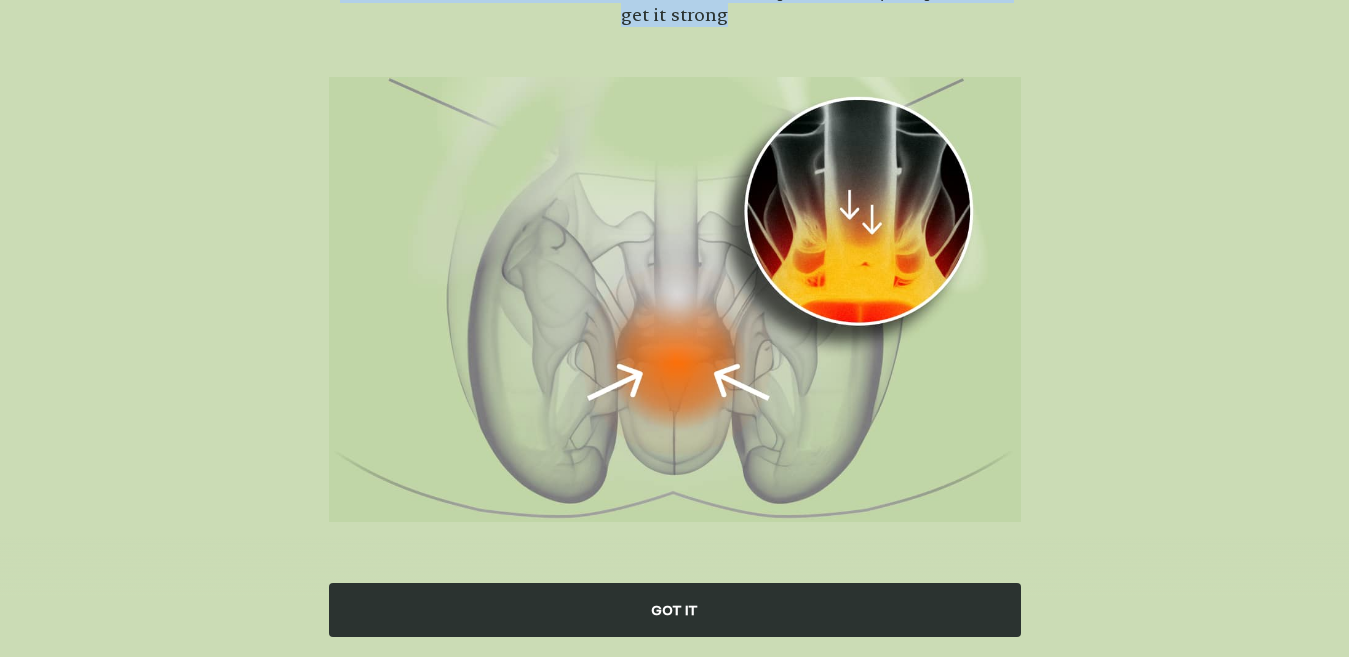 scroll, scrollTop: 194, scrollLeft: 0, axis: vertical 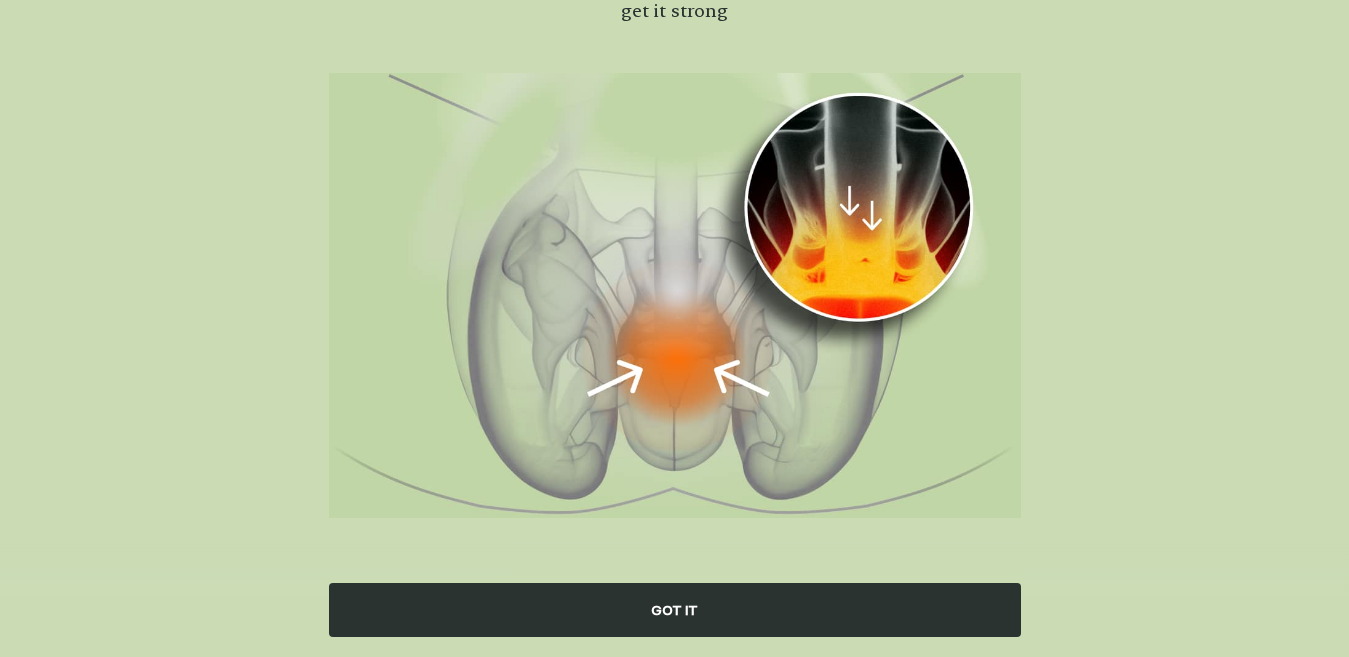 click on "GOT IT" at bounding box center (675, 610) 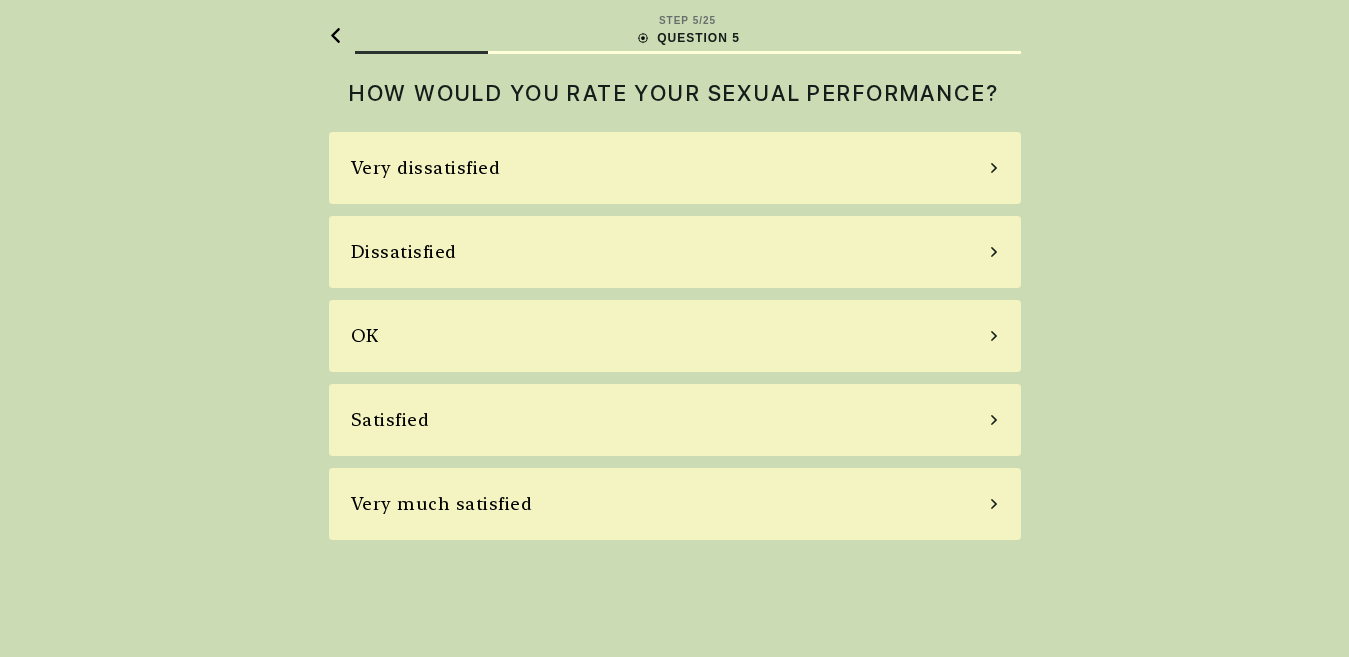scroll, scrollTop: 0, scrollLeft: 0, axis: both 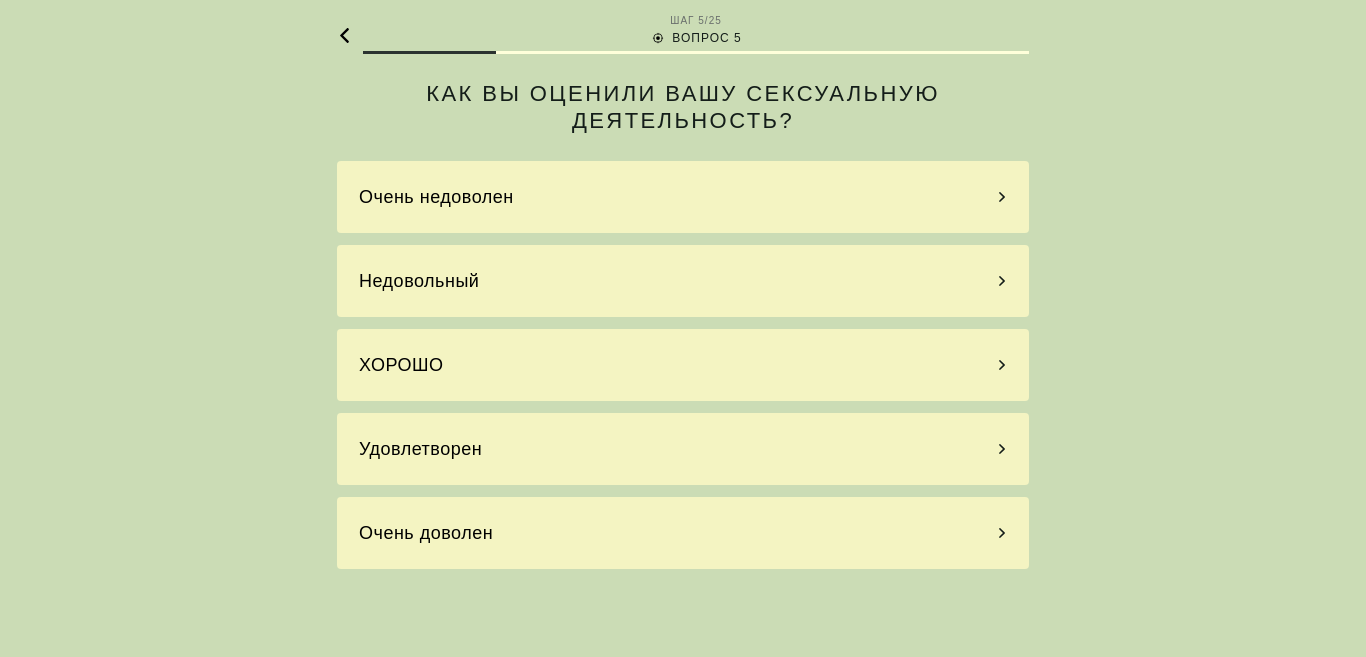click on "ШАГ    5  /  25 ВОПРОС 5 КАК ВЫ ОЦЕНИЛИ ВАШУ СЕКСУАЛЬНУЮ ДЕЯТЕЛЬНОСТЬ? Очень недоволен Недовольный ХОРОШО Удовлетворен Очень доволен" at bounding box center [683, 328] 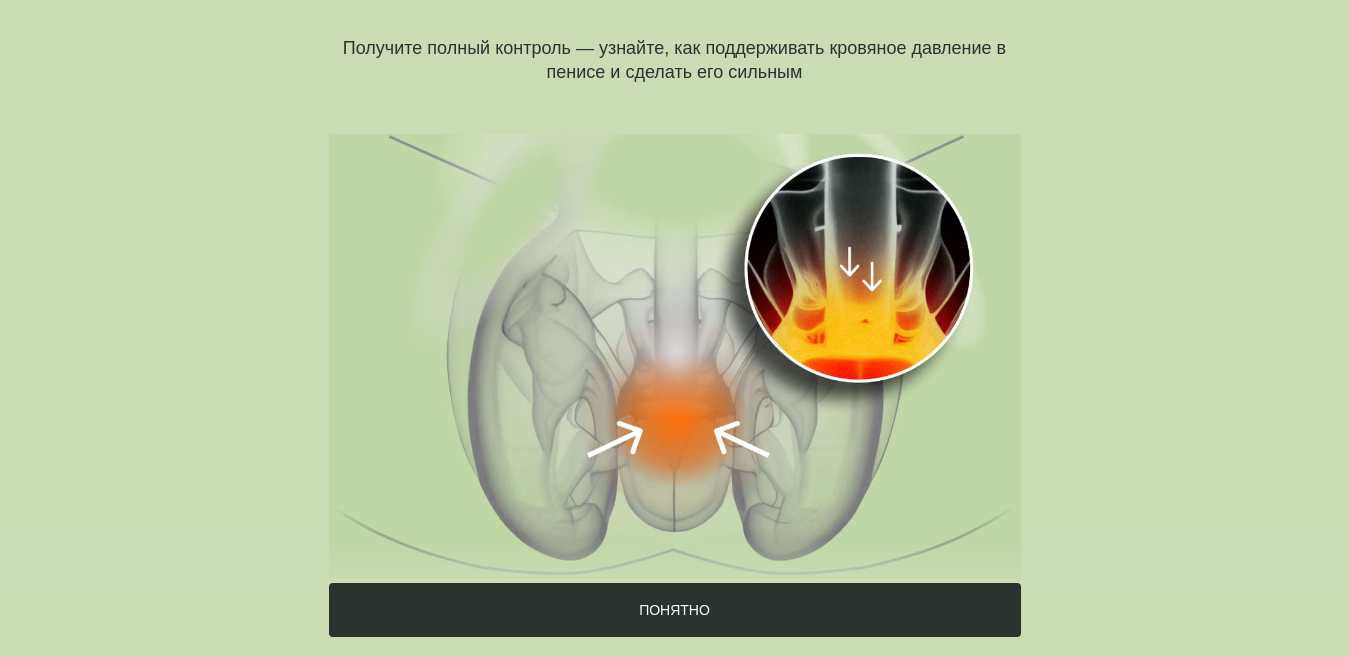 scroll, scrollTop: 196, scrollLeft: 0, axis: vertical 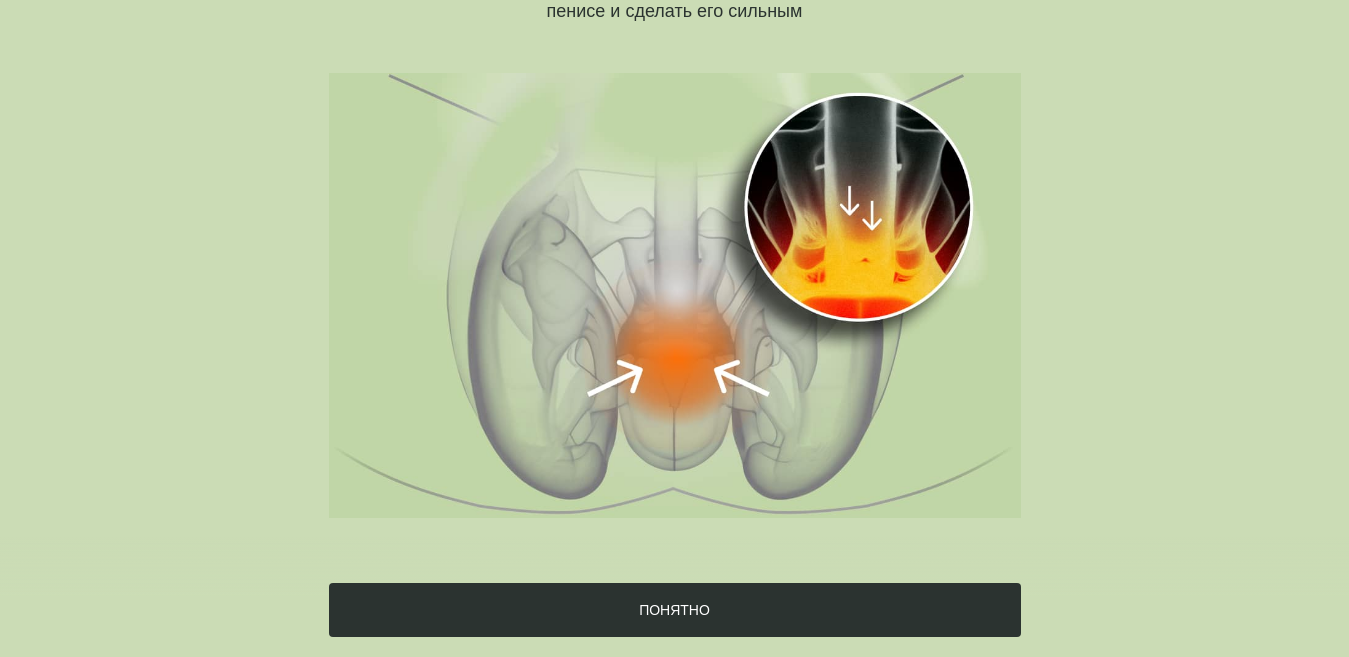 click on "ПОНЯТНО" at bounding box center [674, 610] 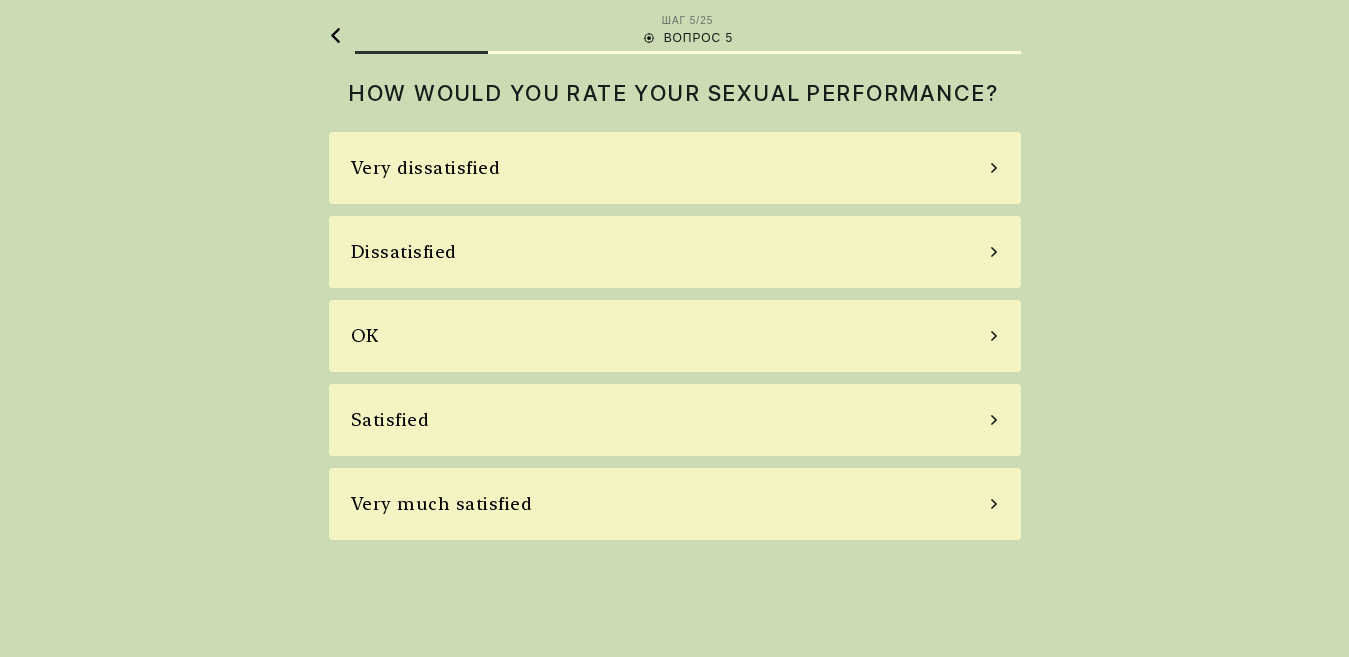 scroll, scrollTop: 0, scrollLeft: 0, axis: both 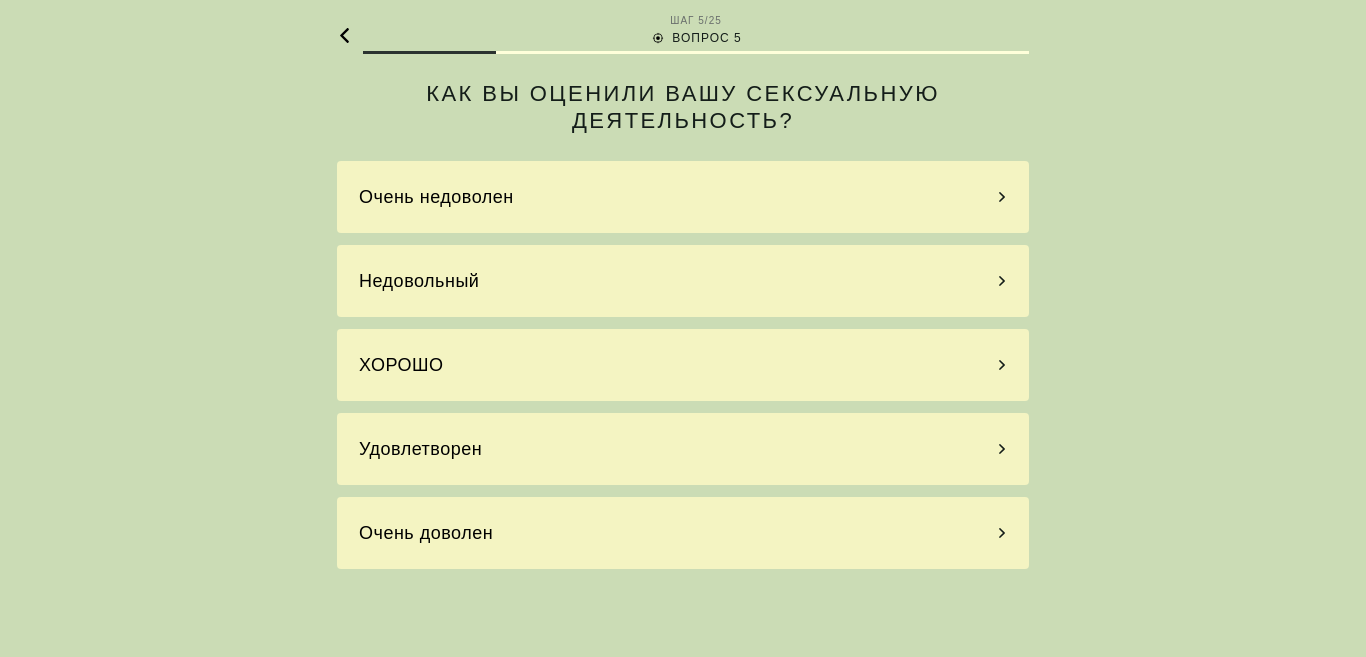 click 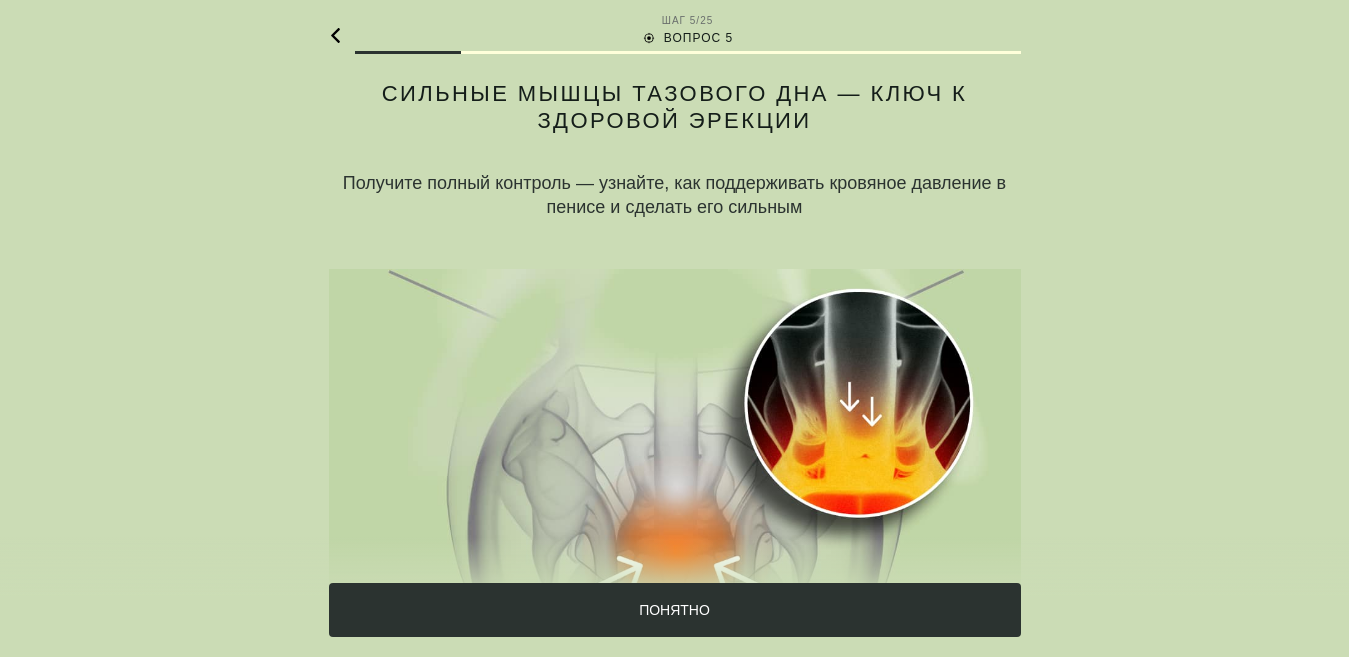 click on "ПОНЯТНО" at bounding box center (675, 610) 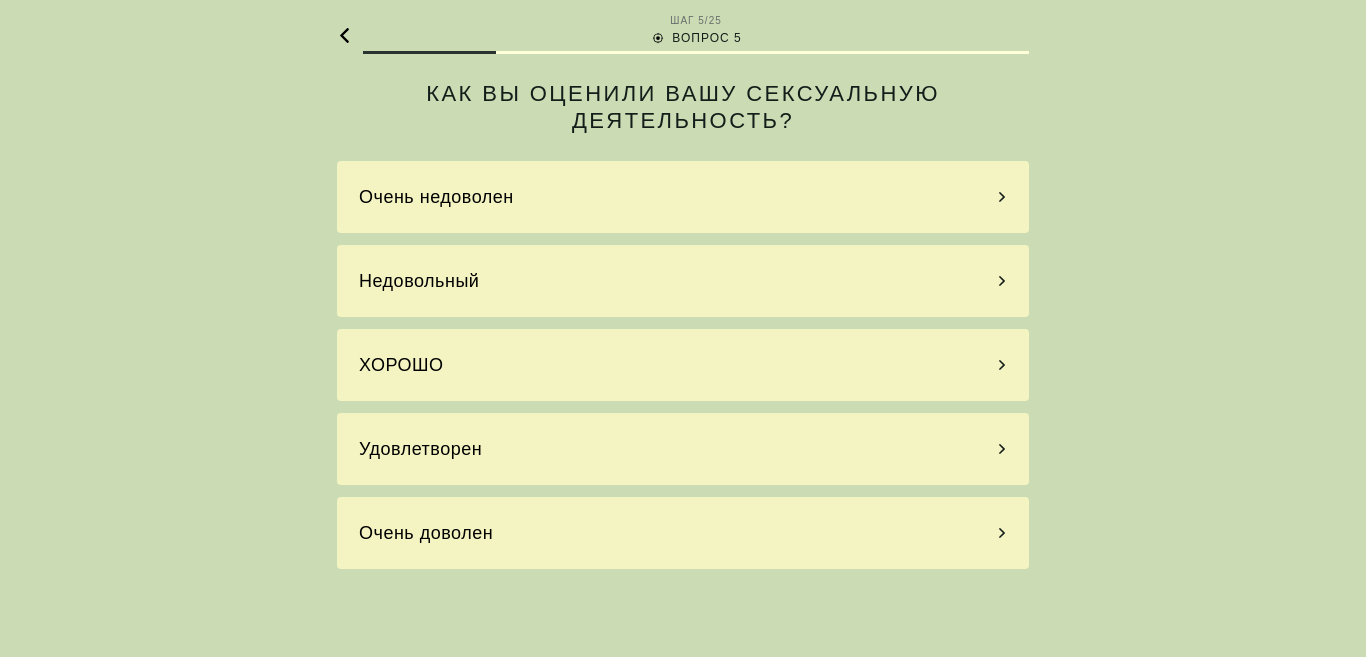 click on "ХОРОШО" at bounding box center [401, 365] 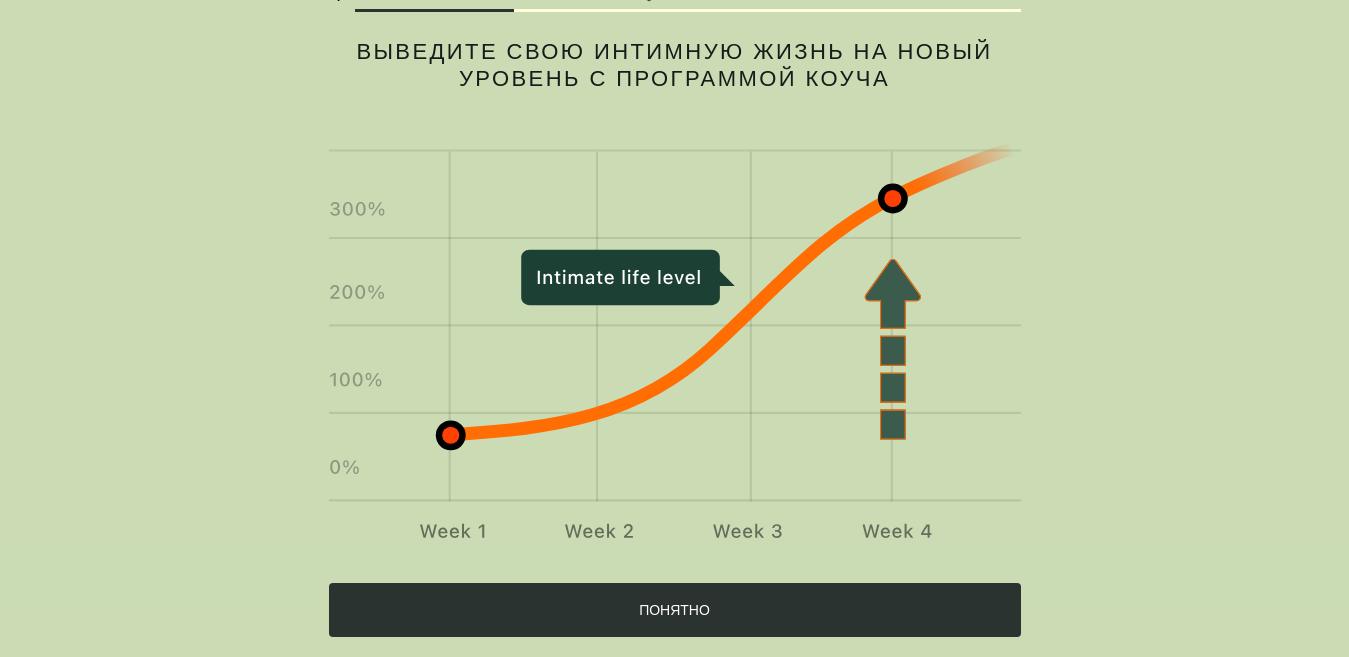 scroll, scrollTop: 66, scrollLeft: 0, axis: vertical 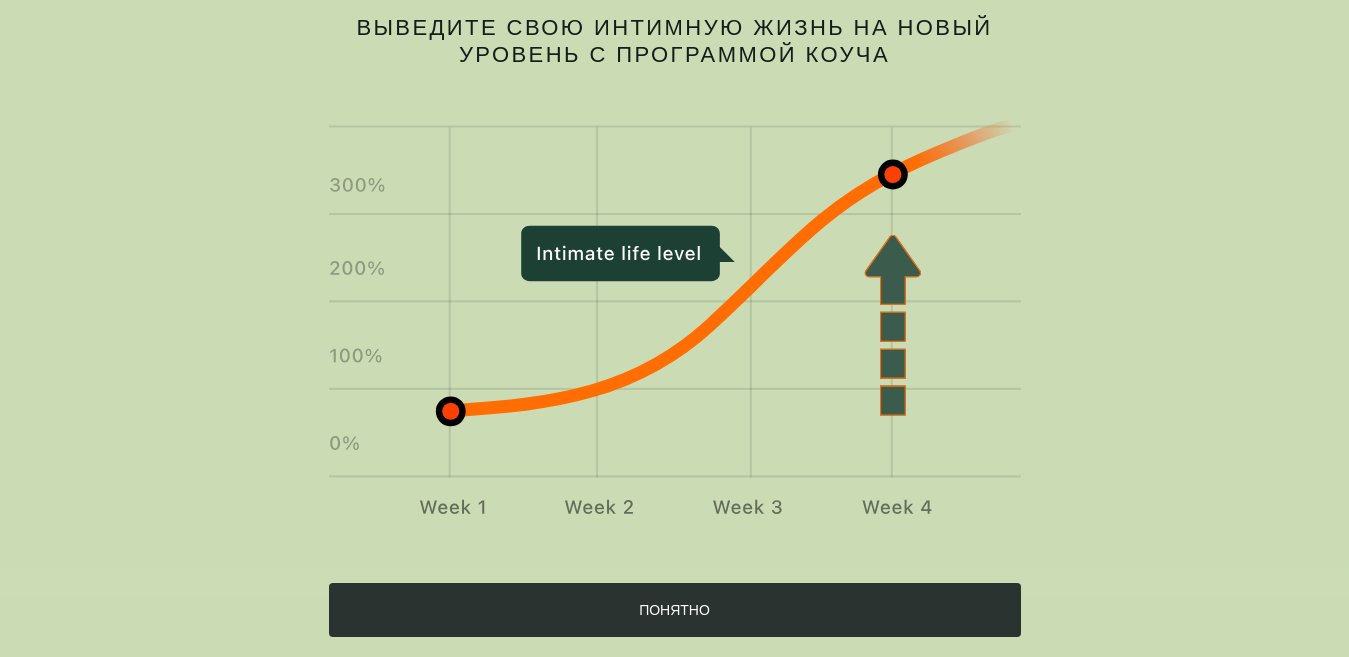 click on "ПОНЯТНО" at bounding box center (674, 610) 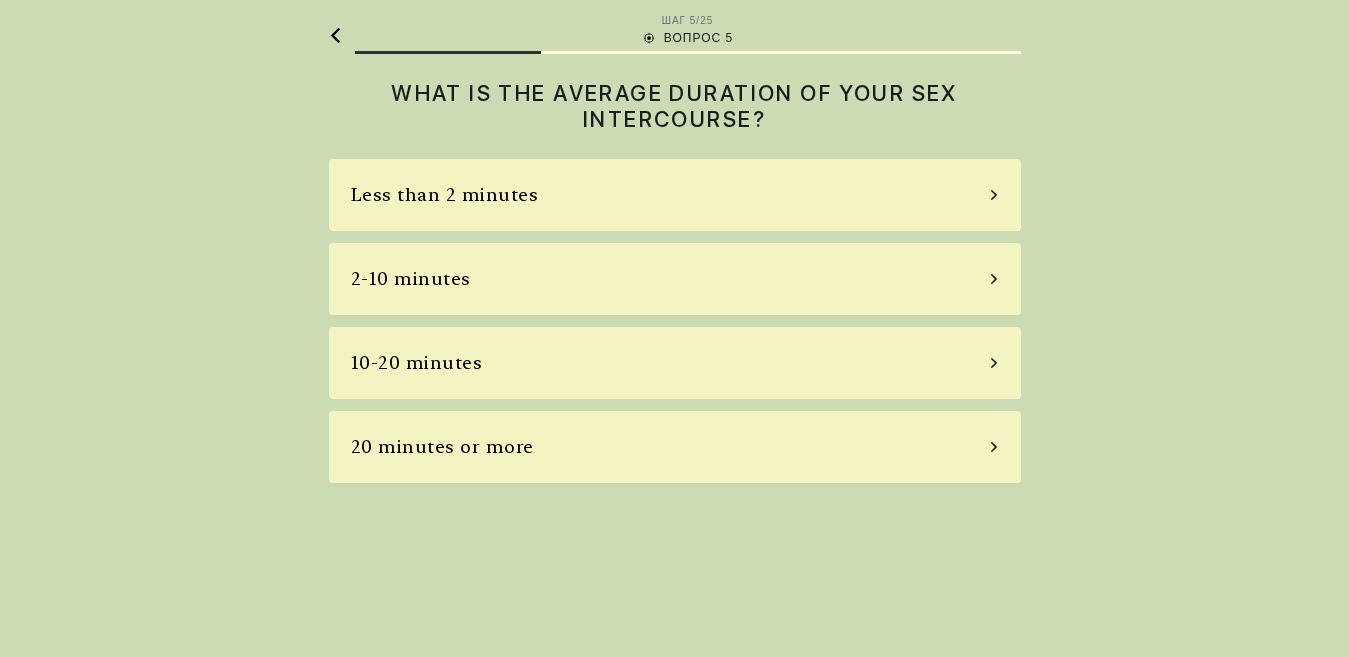 scroll, scrollTop: 0, scrollLeft: 0, axis: both 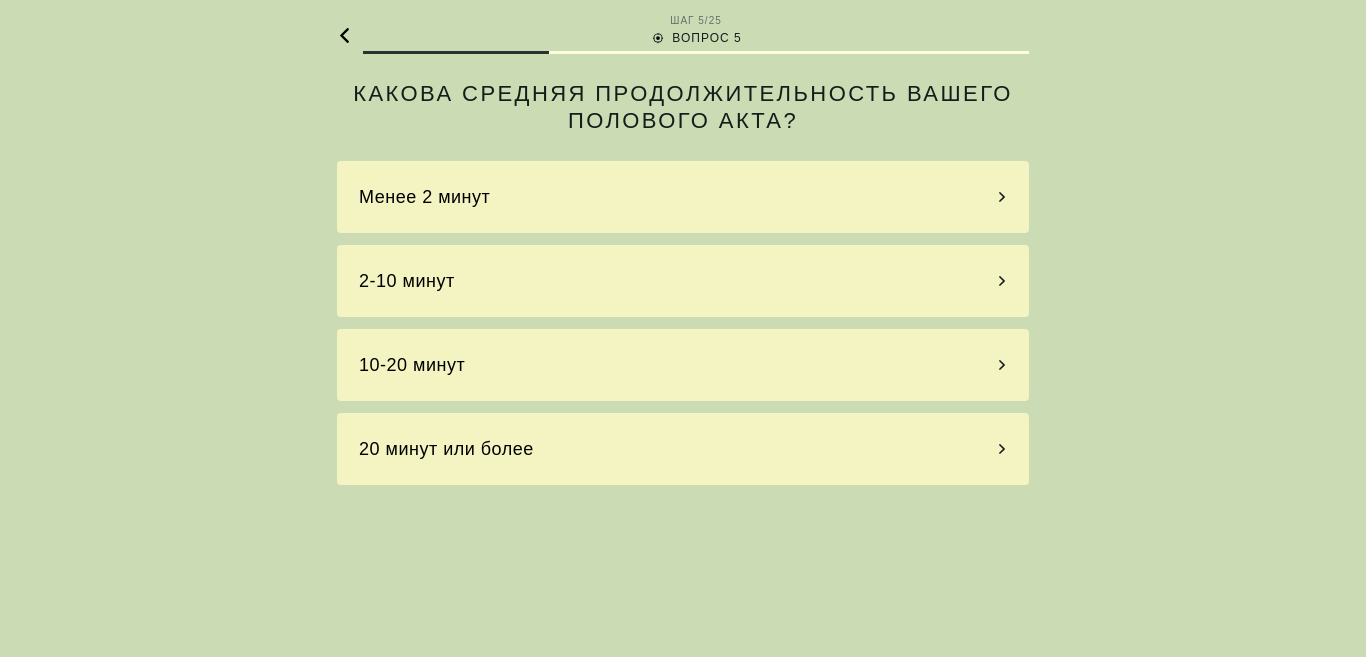 click on "2-10 минут" at bounding box center [683, 281] 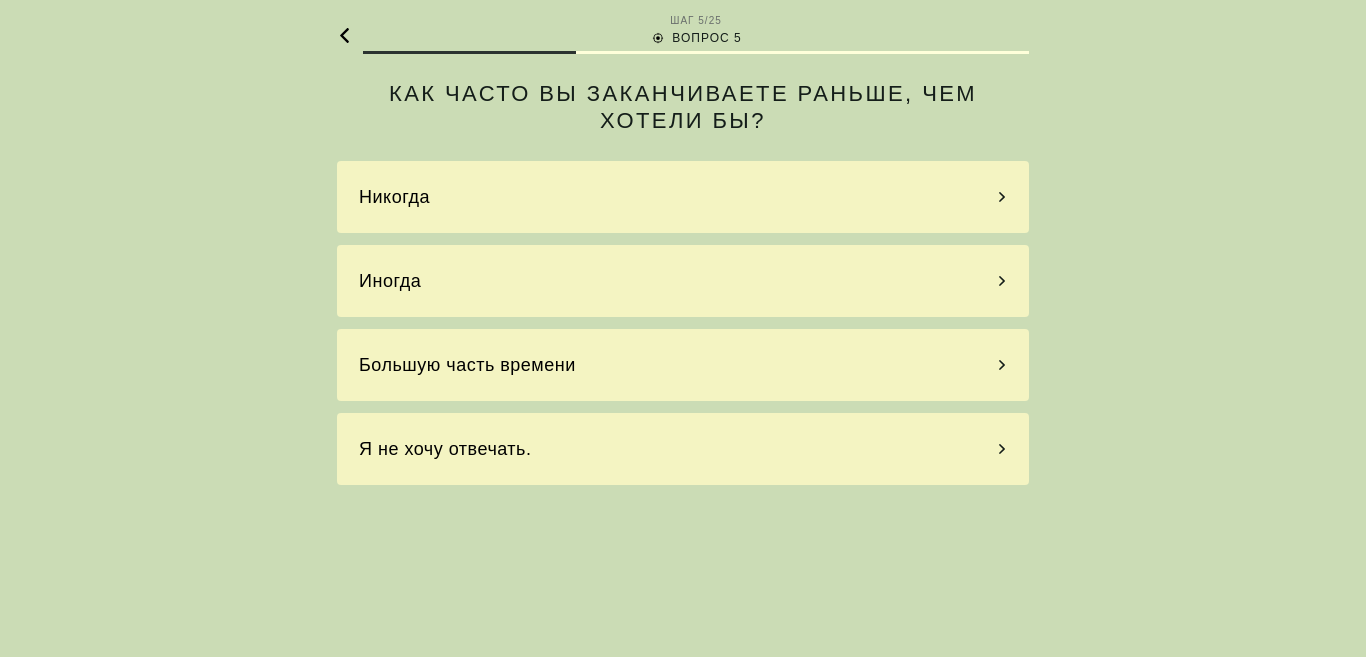 click 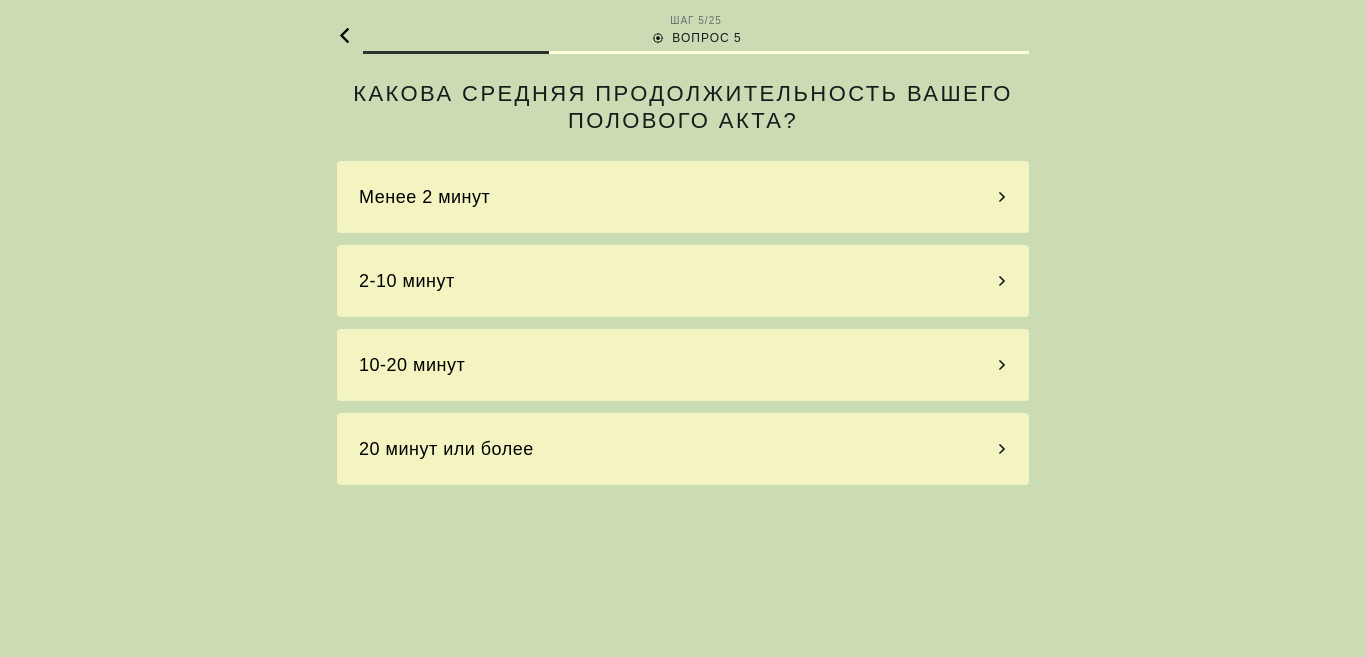 click on "2-10 минут" at bounding box center [683, 281] 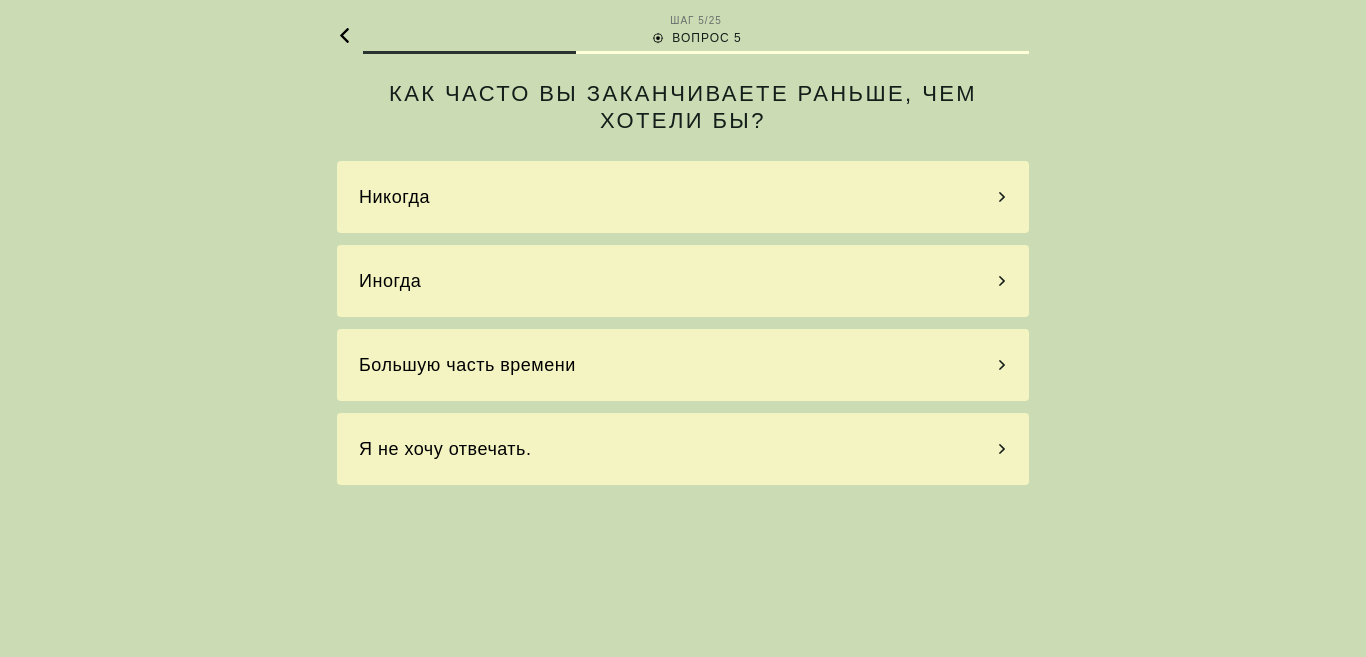 click on "Иногда" at bounding box center [683, 281] 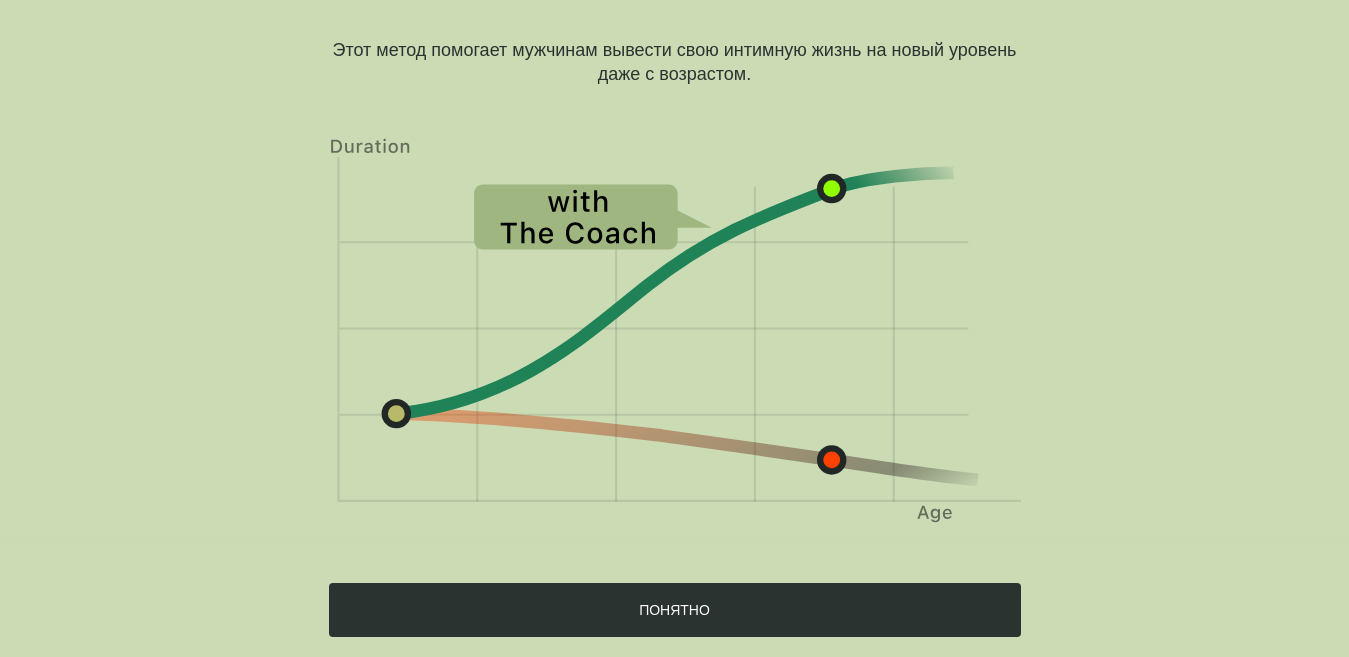 scroll, scrollTop: 165, scrollLeft: 0, axis: vertical 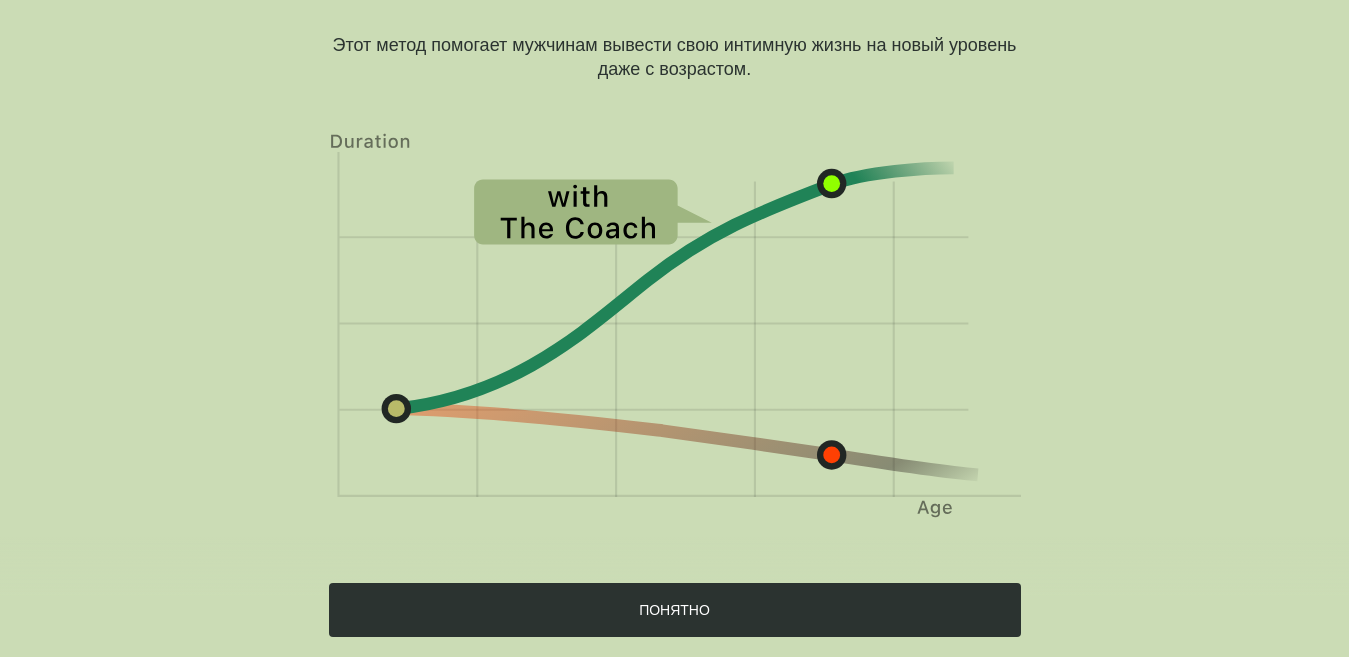click on "ПОНЯТНО" at bounding box center (675, 610) 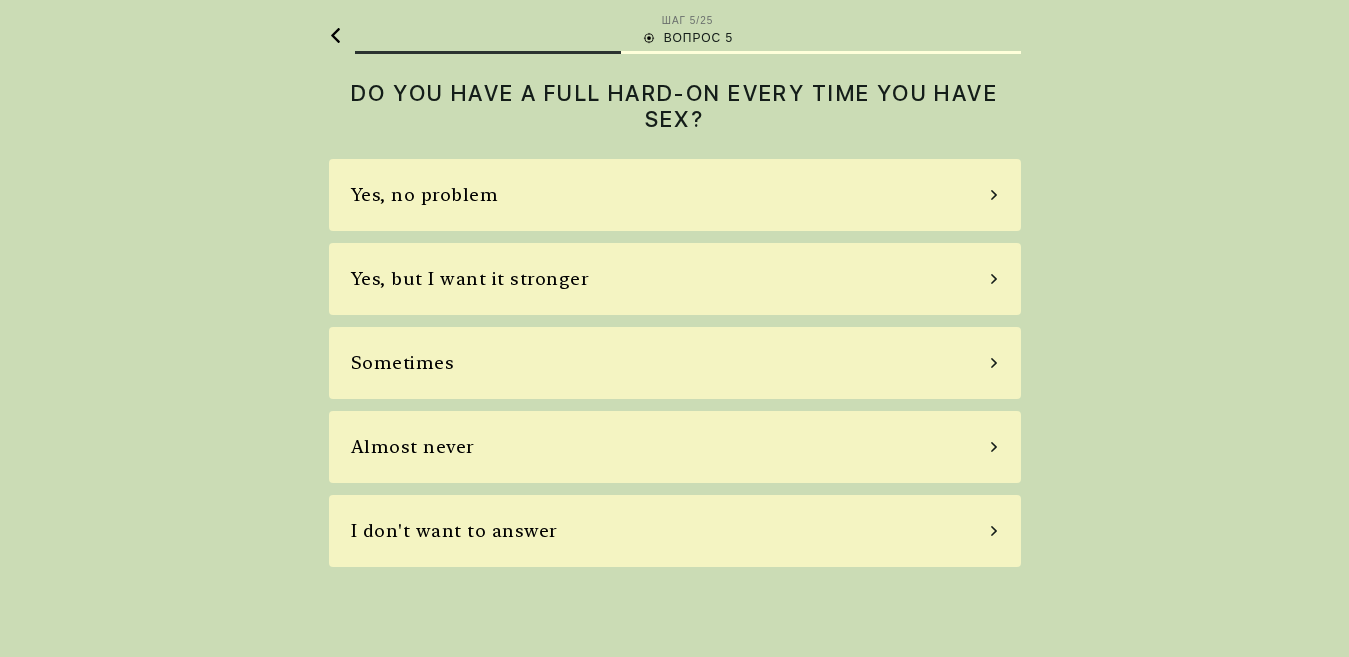 scroll, scrollTop: 0, scrollLeft: 0, axis: both 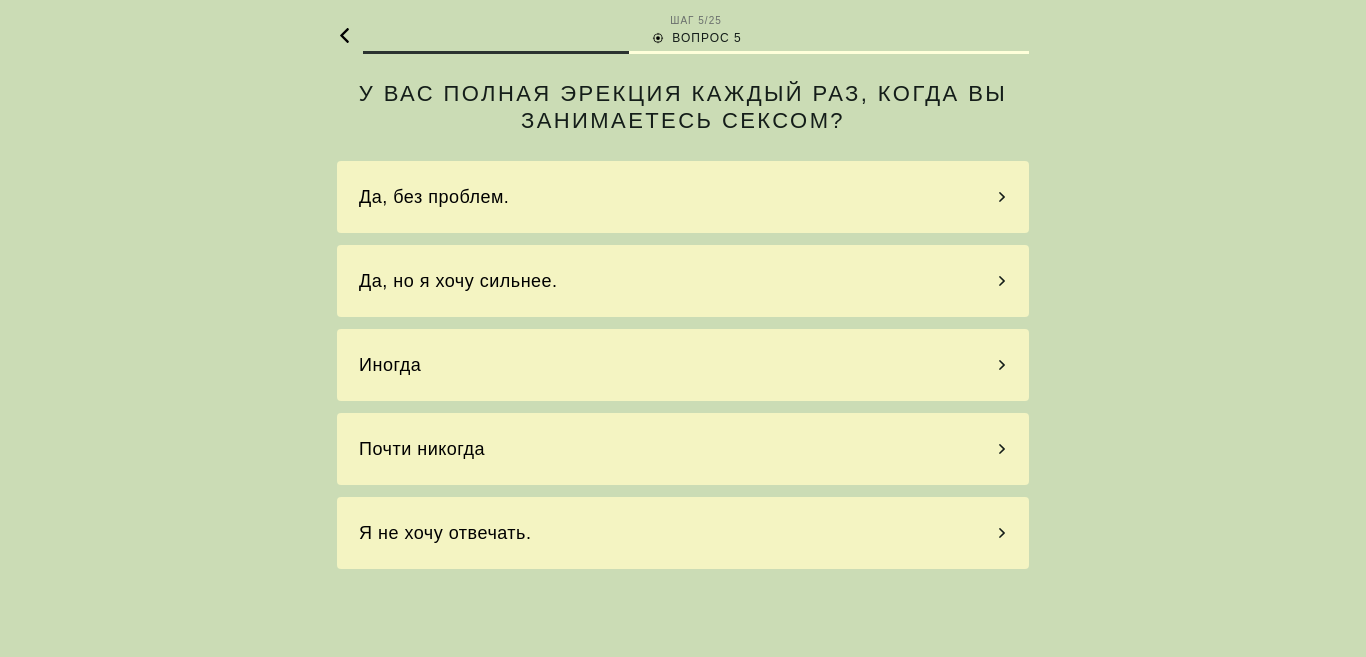 click on "Да, но я хочу сильнее." at bounding box center [683, 281] 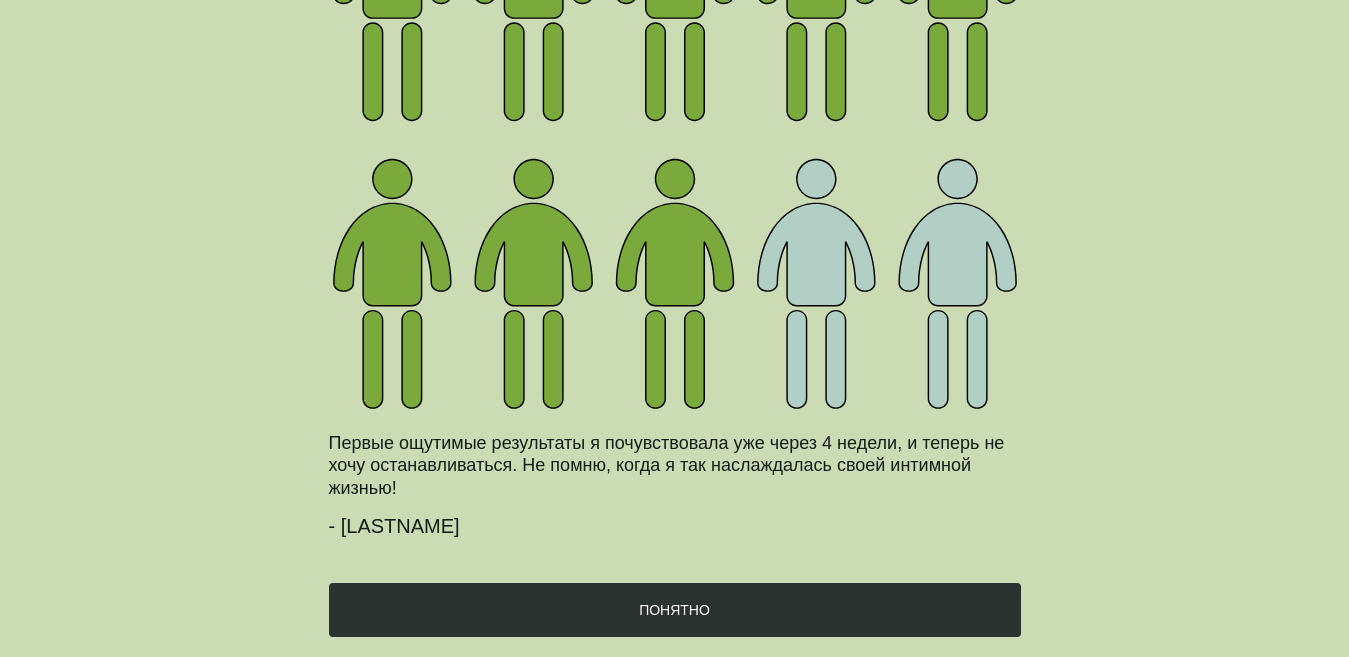 scroll, scrollTop: 335, scrollLeft: 0, axis: vertical 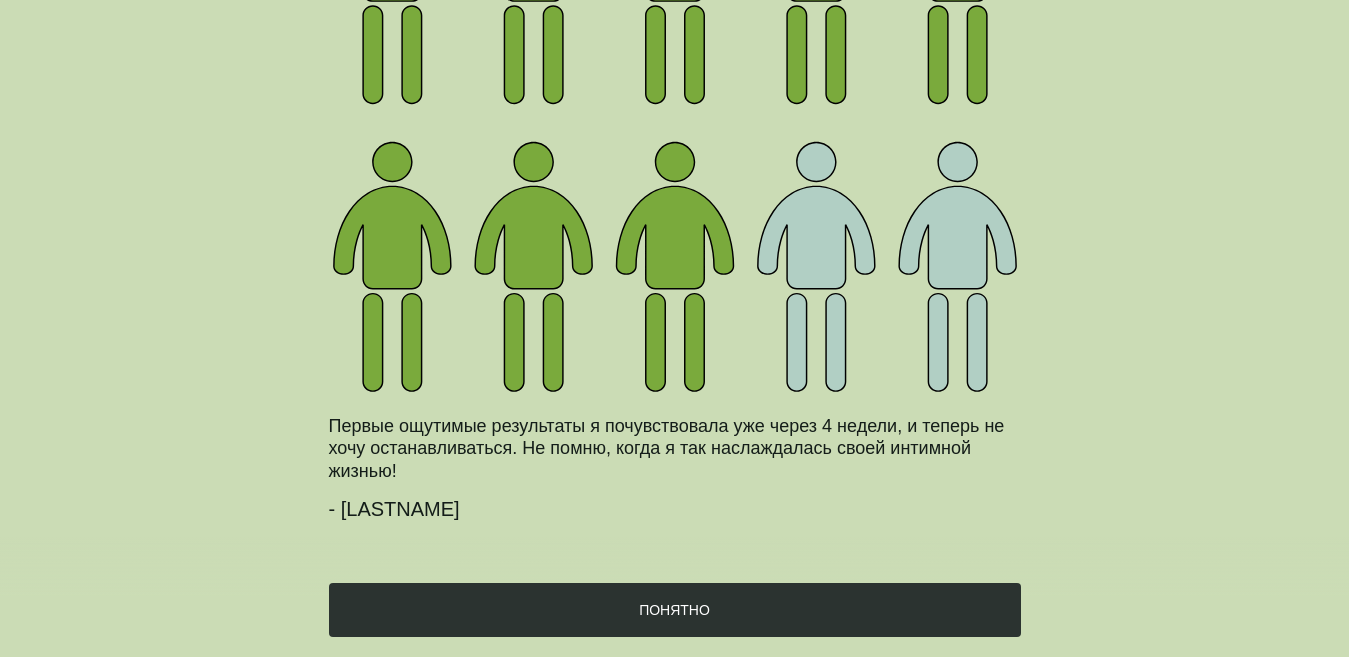 click on "ПОНЯТНО" at bounding box center (674, 610) 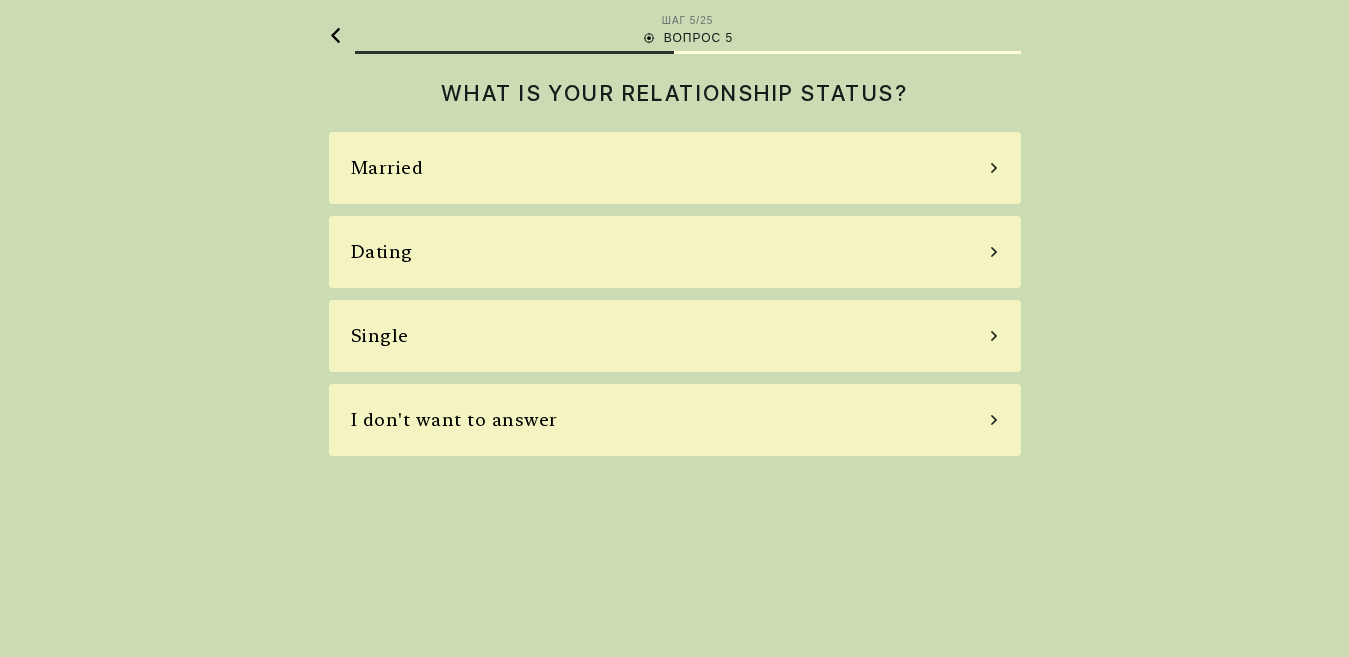 scroll, scrollTop: 0, scrollLeft: 0, axis: both 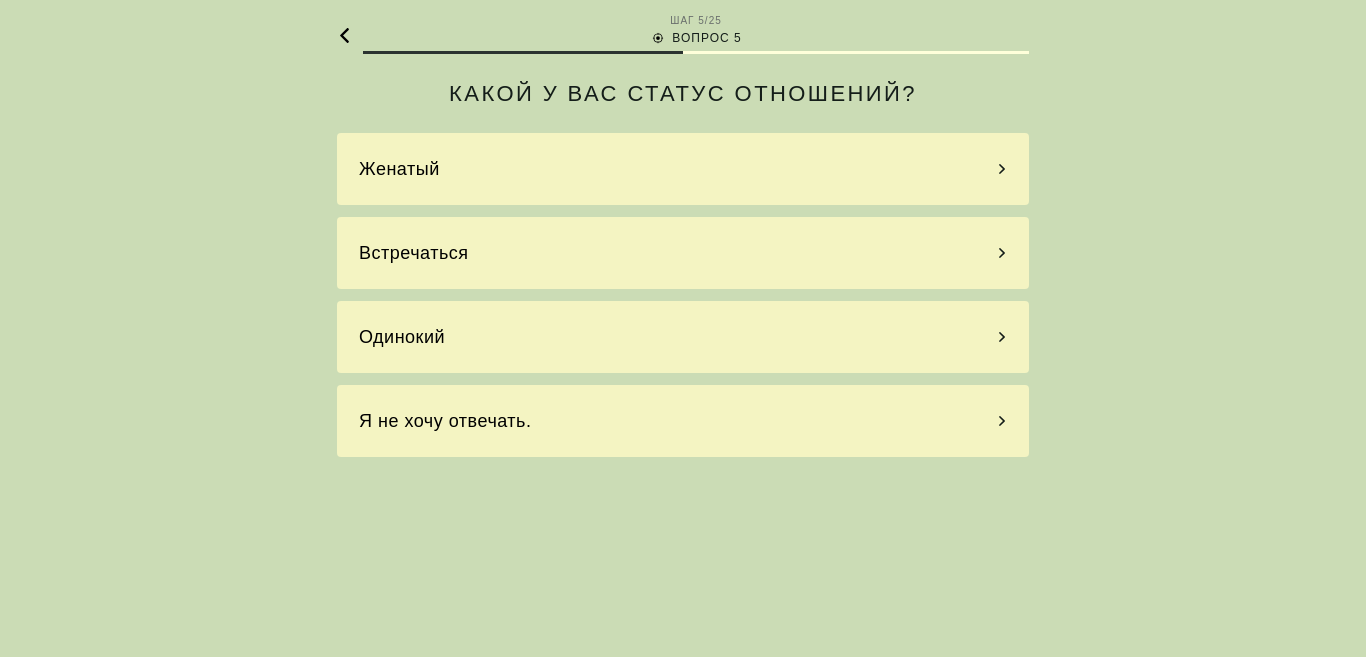 click on "Женатый" at bounding box center (399, 169) 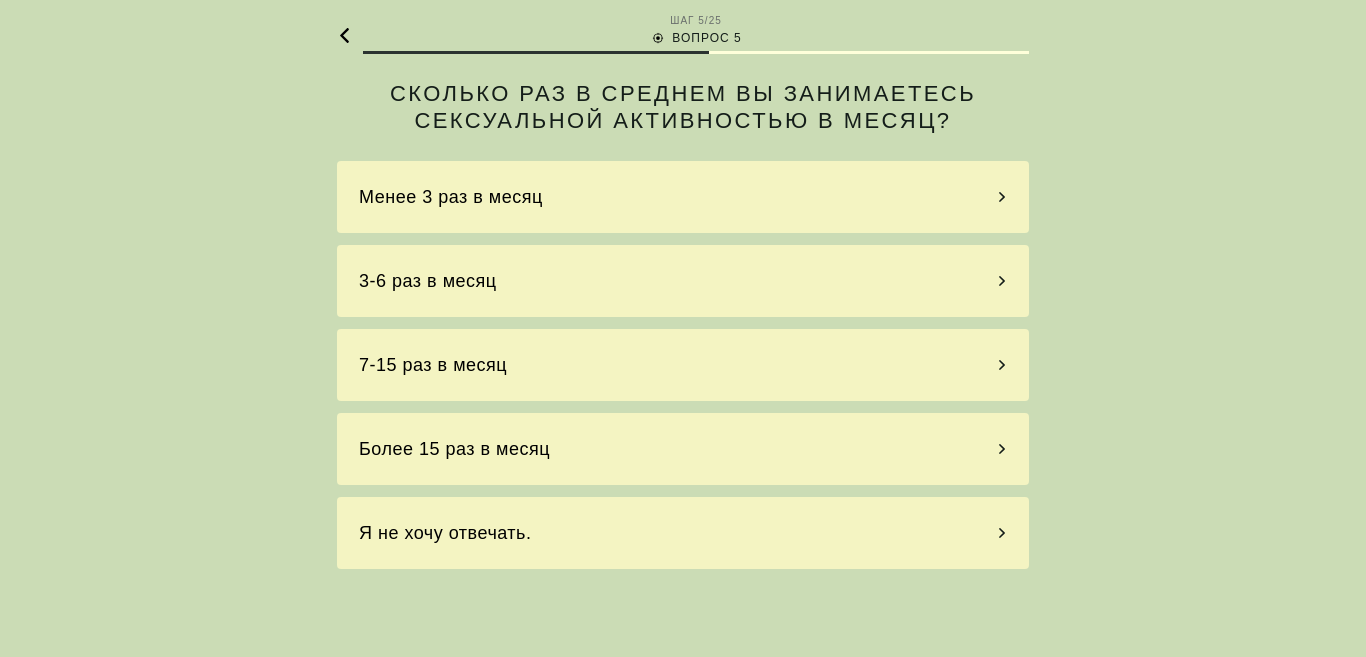 click on "3-6 раз в месяц" at bounding box center (428, 281) 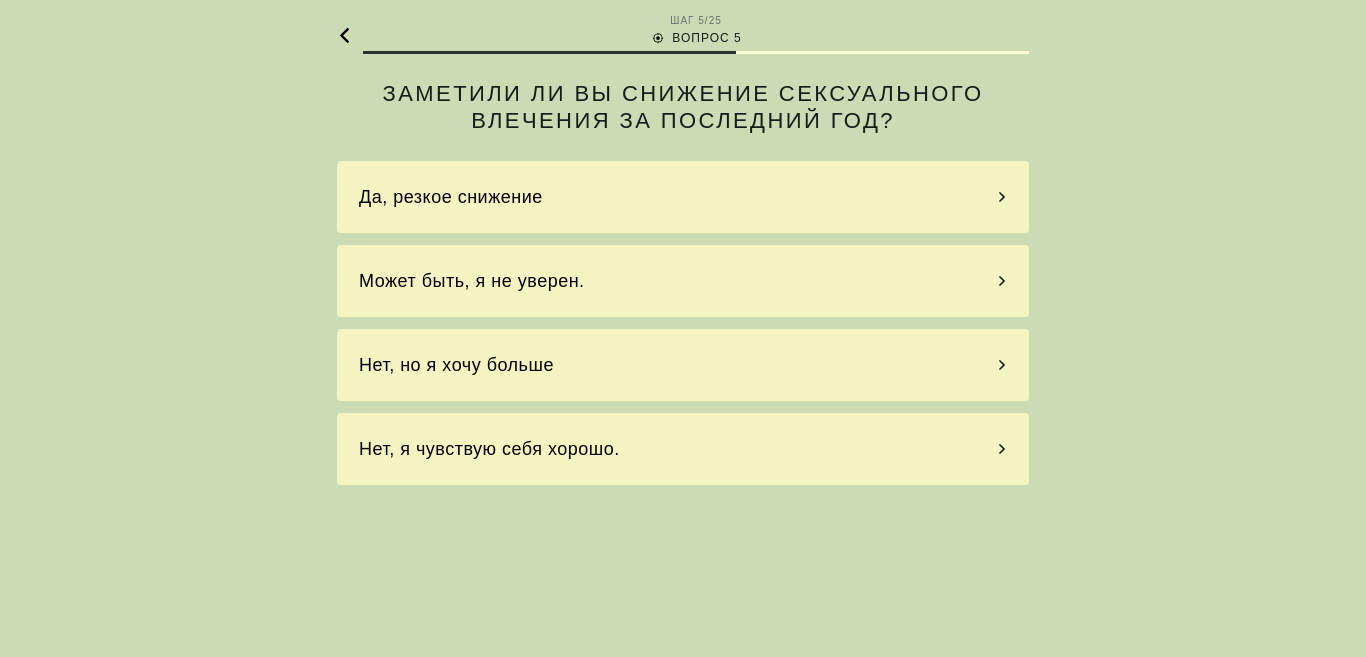 click on "Да, резкое снижение" at bounding box center (683, 197) 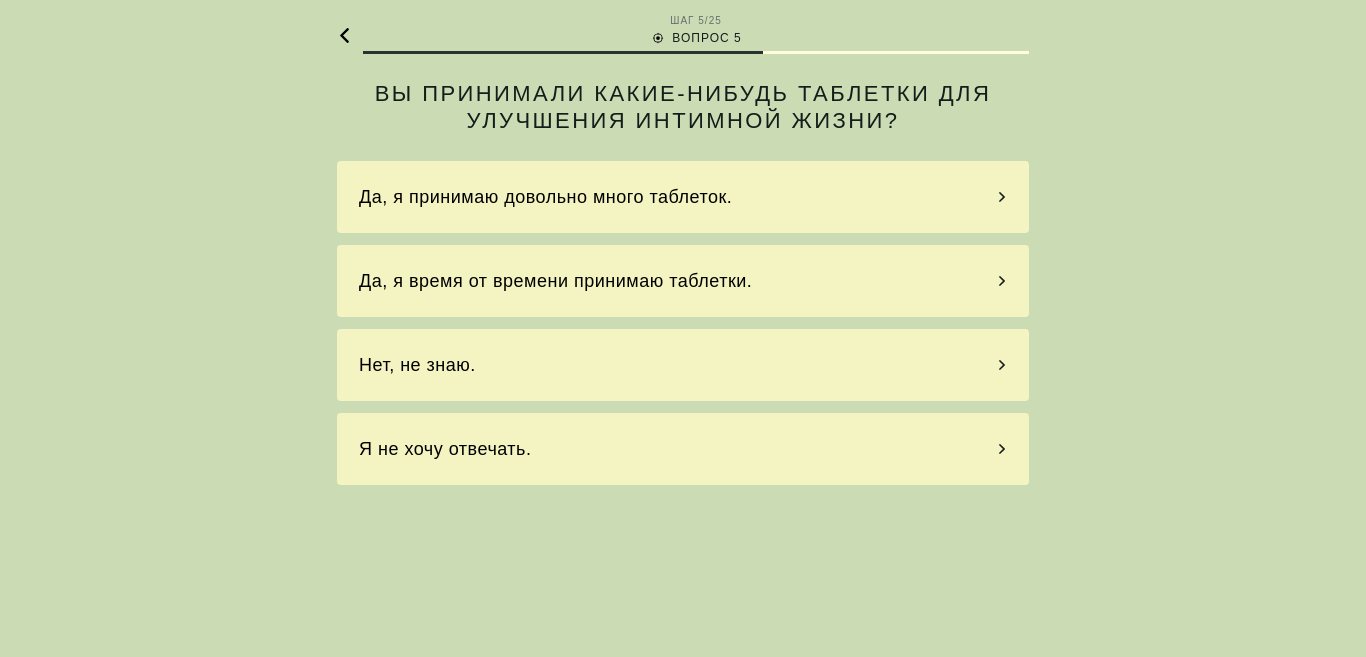 click on "Да, я время от времени принимаю таблетки." at bounding box center (555, 281) 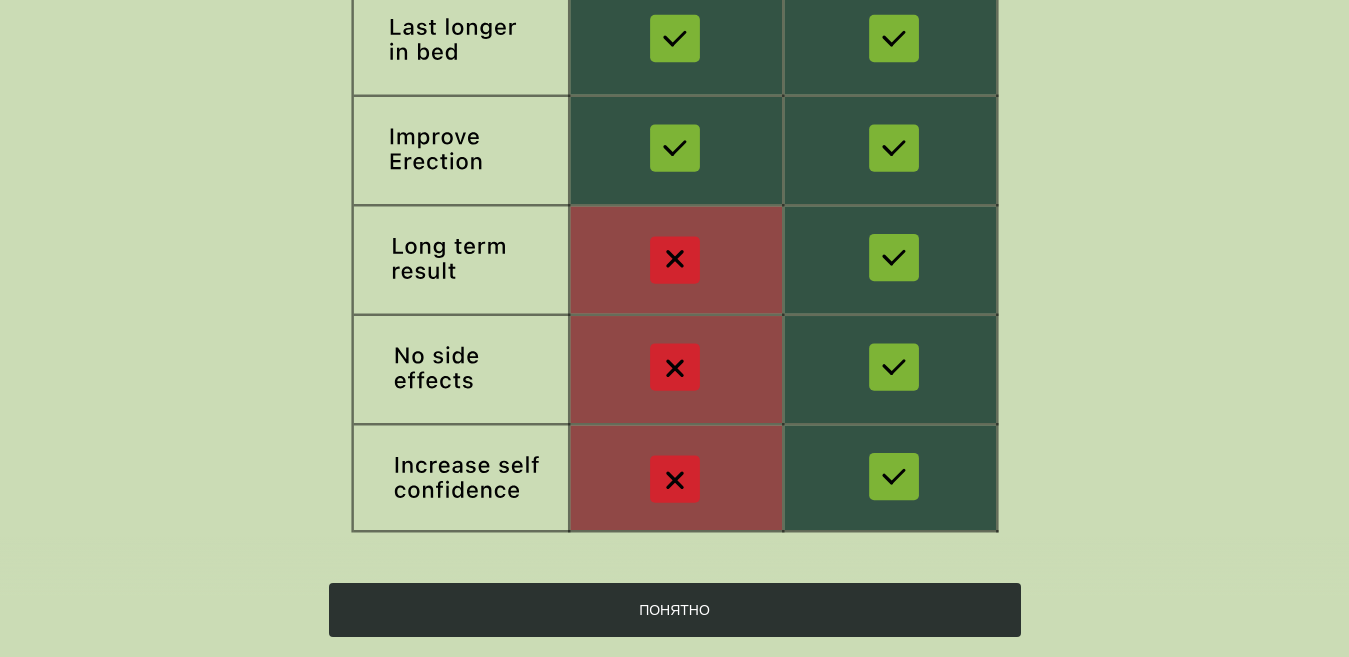 scroll, scrollTop: 371, scrollLeft: 0, axis: vertical 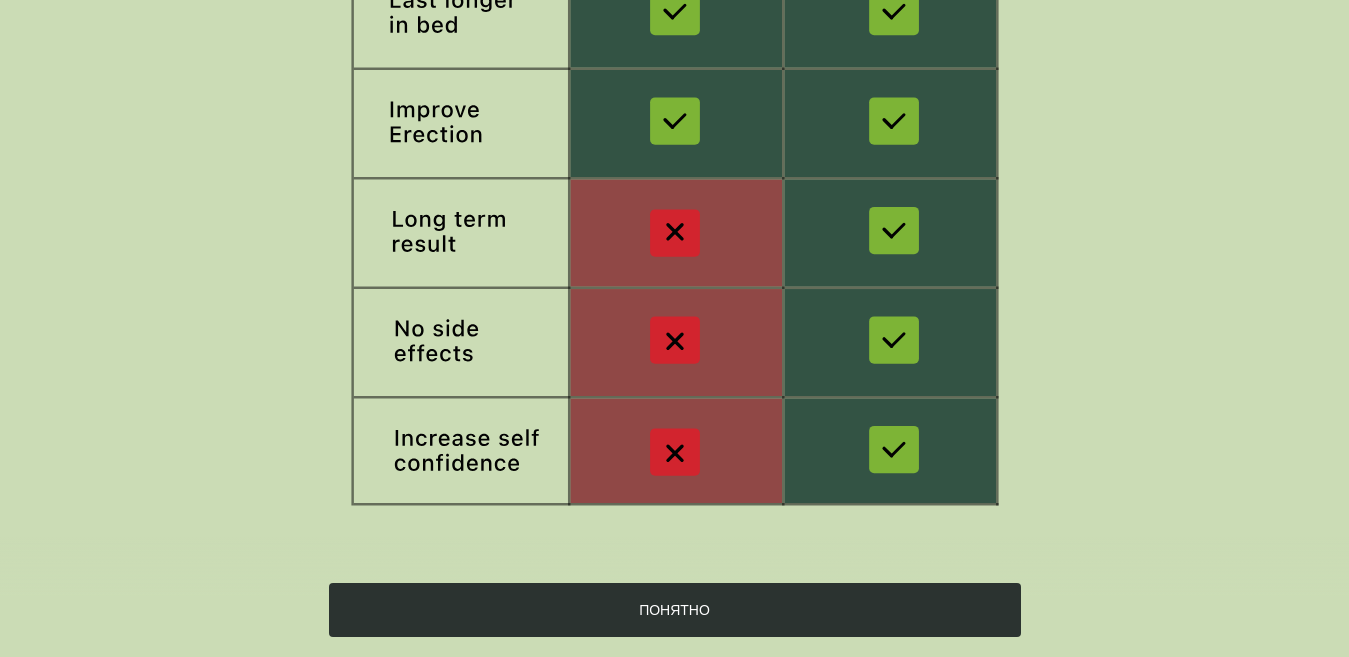 click on "ШАГ    5  /  25 ВОПРОС 5 ПРОГРАММА ТРЕНЕРА ЛУЧШЕ ТАБЛЕТОК Специальный подход без таблеток дает ощутимые преимущества ПОНЯТНО" at bounding box center (674, 143) 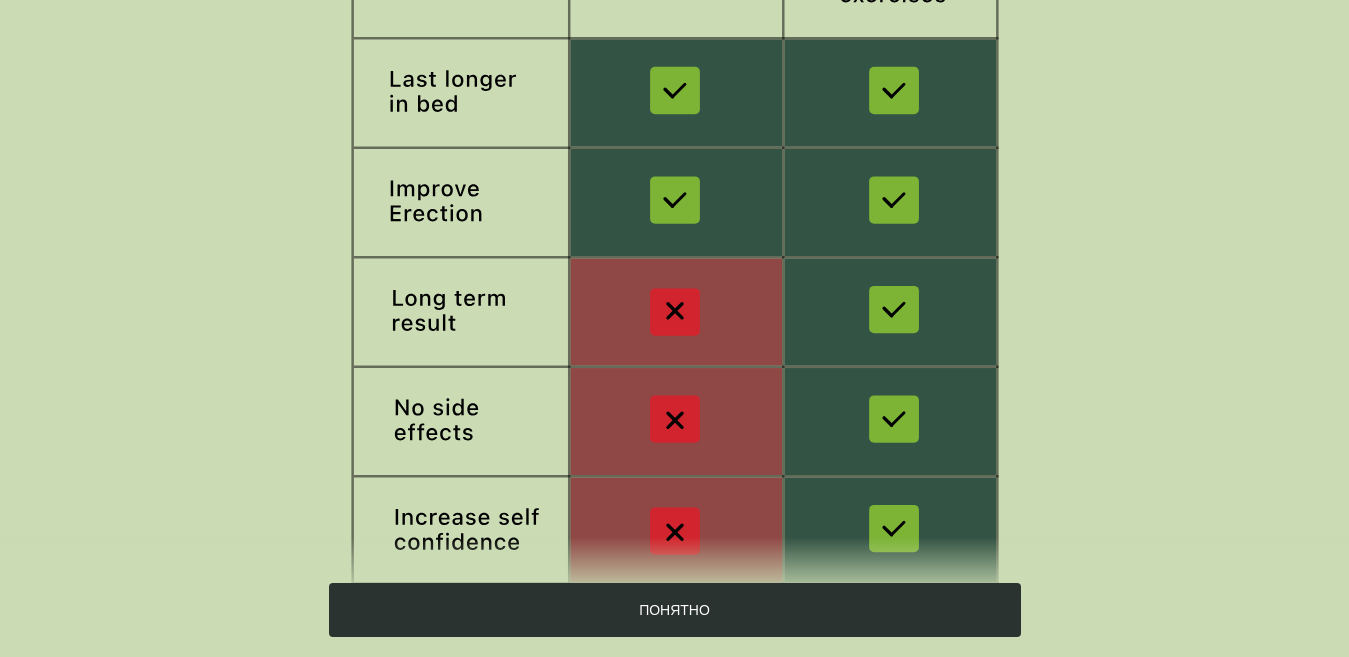 scroll, scrollTop: 371, scrollLeft: 0, axis: vertical 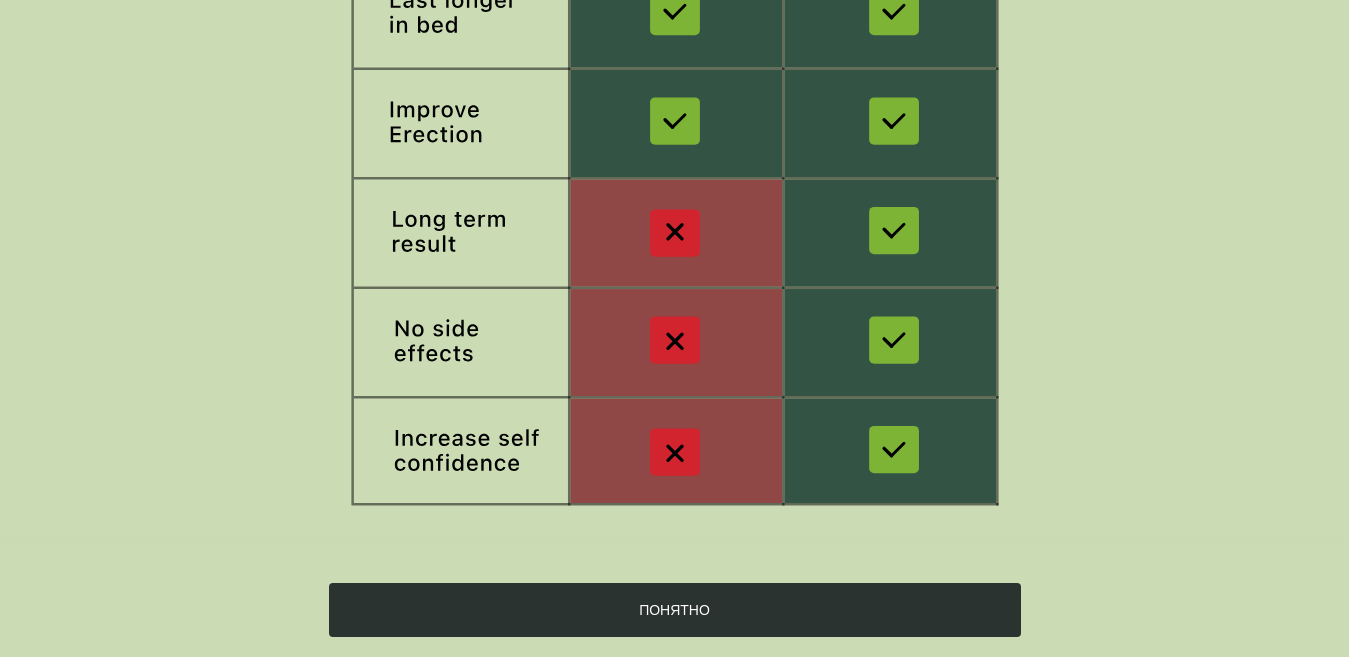 click on "ПОНЯТНО" at bounding box center (674, 610) 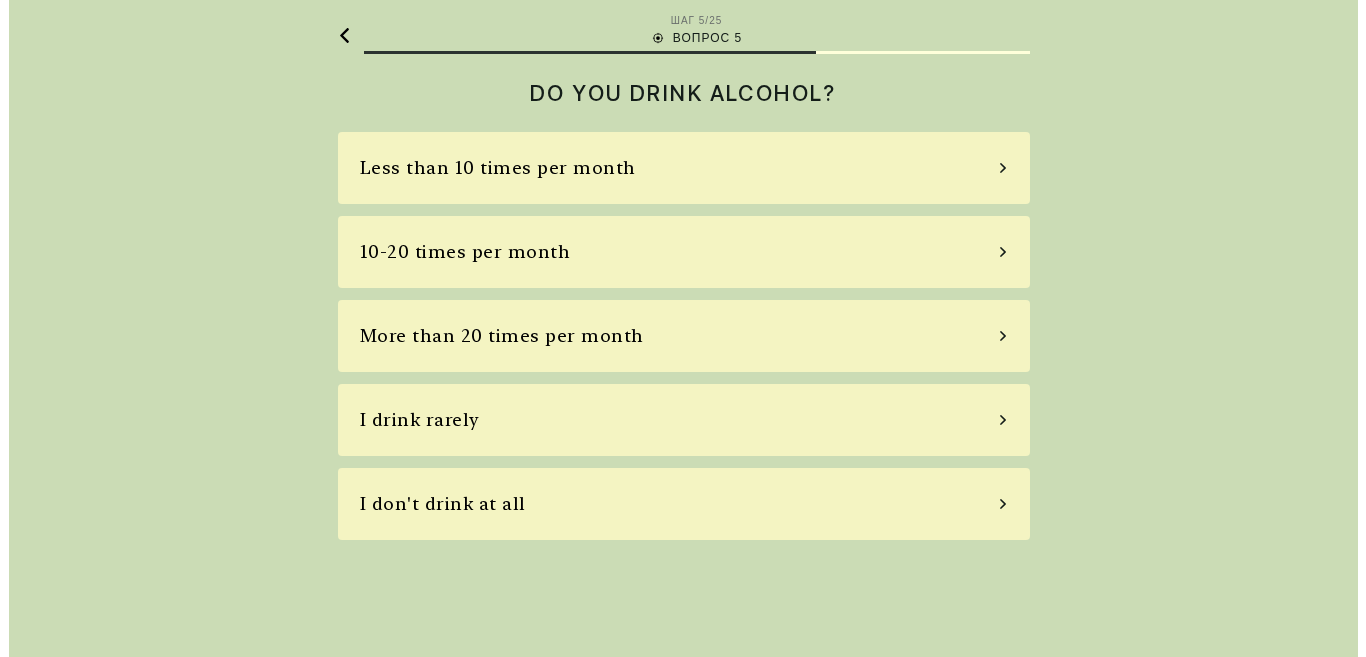 scroll, scrollTop: 0, scrollLeft: 0, axis: both 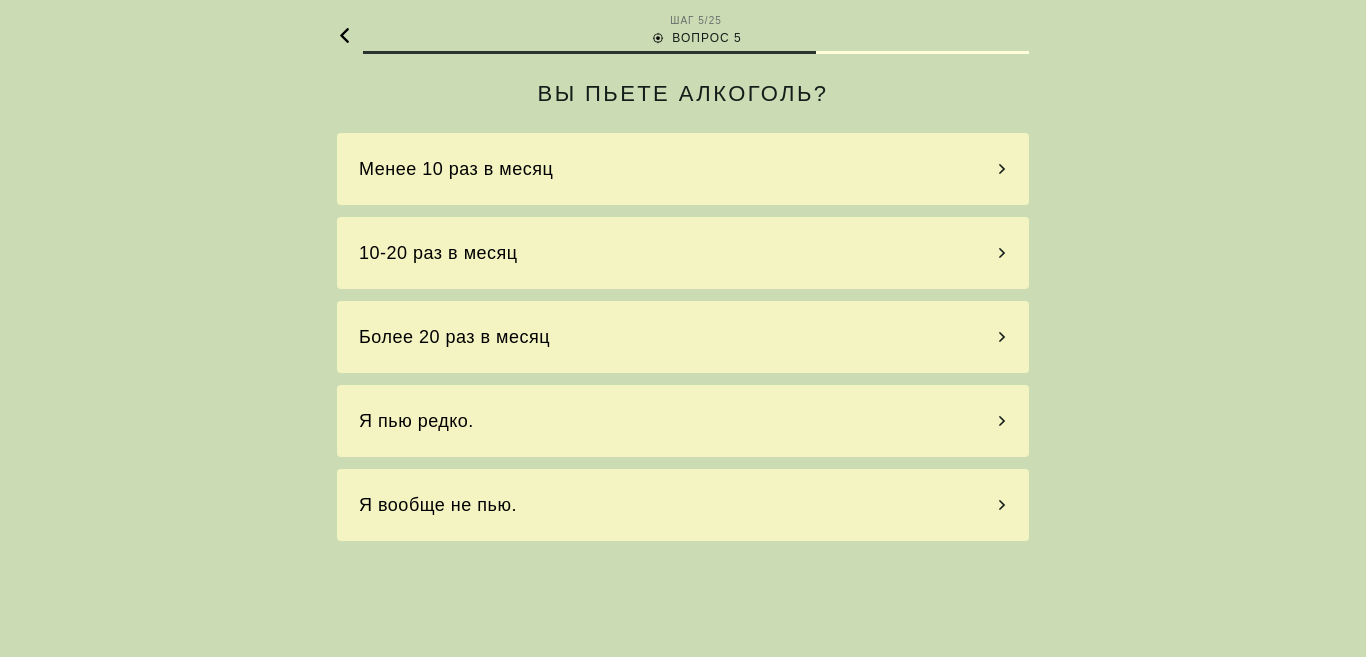 click on "Я вообще не пью." at bounding box center (438, 505) 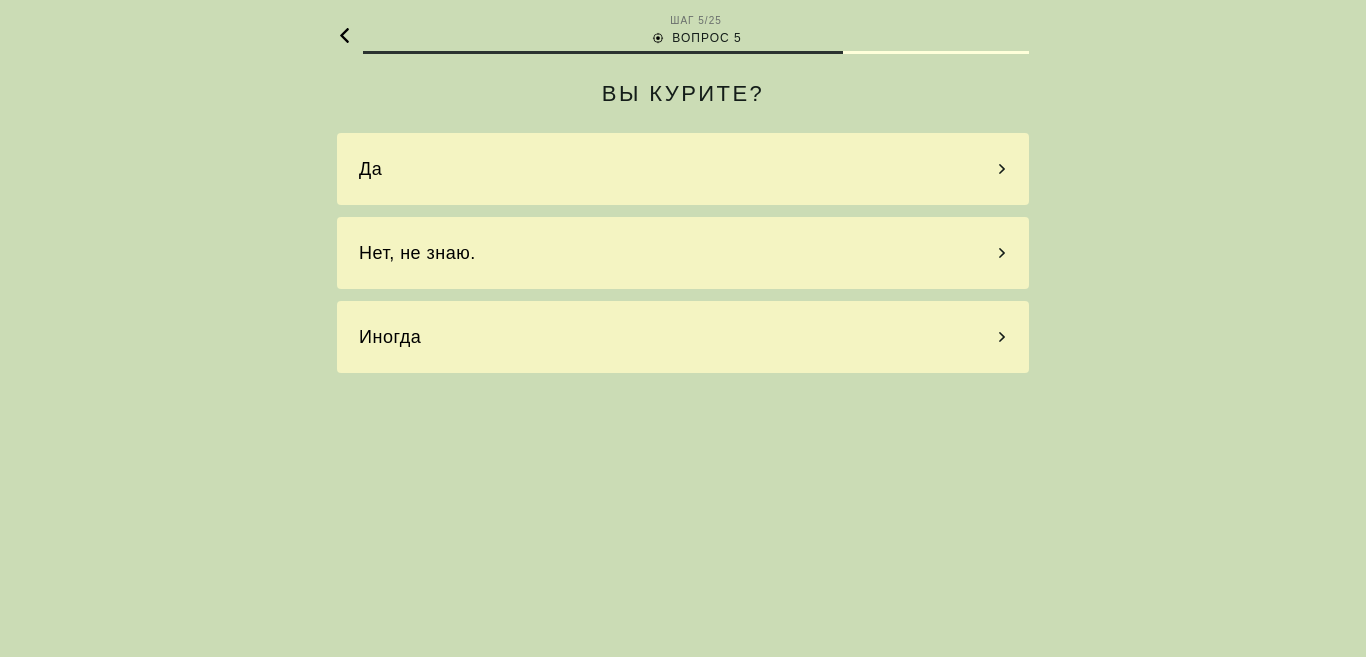 click on "Да" at bounding box center (683, 169) 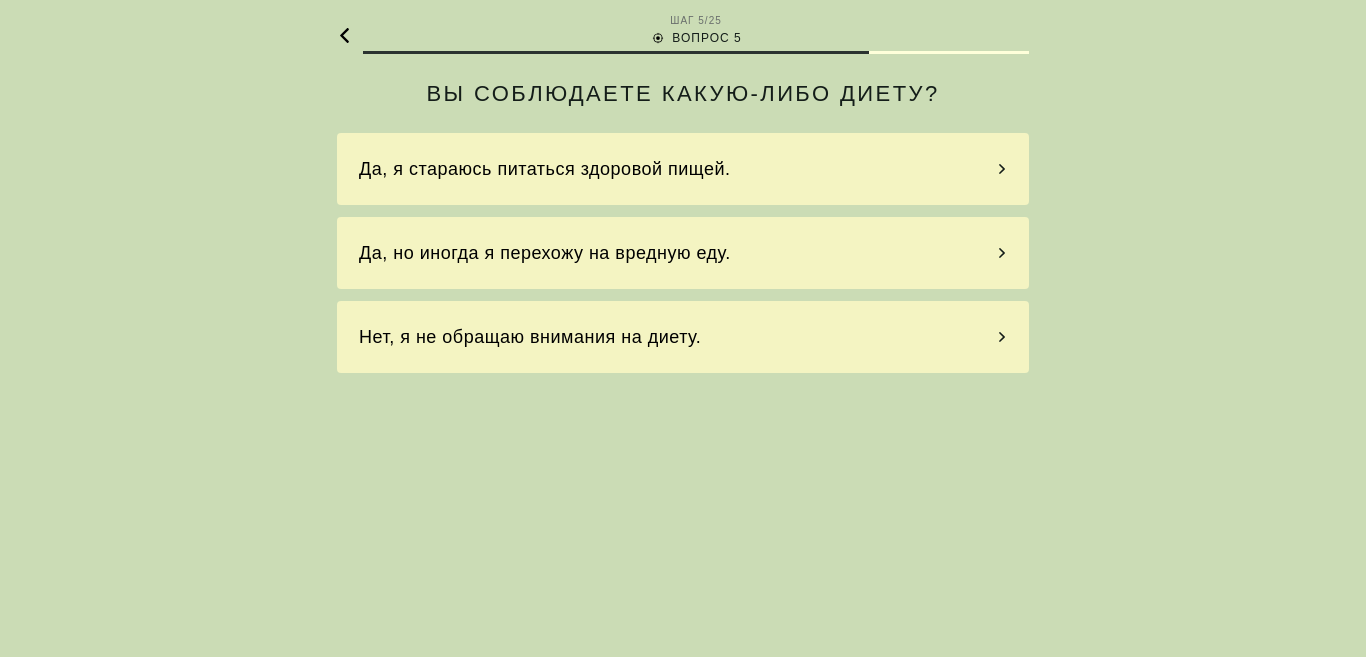 click on "Да, я стараюсь питаться здоровой пищей." at bounding box center (545, 169) 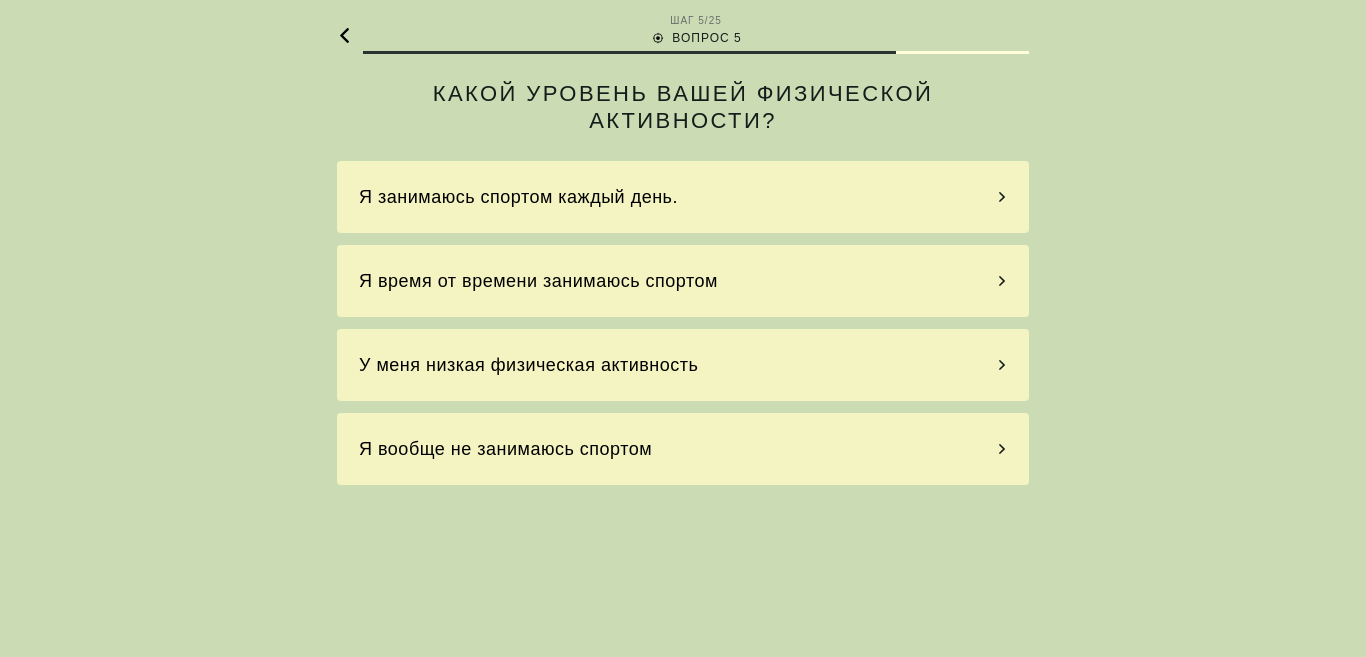 click on "Я время от времени занимаюсь спортом" at bounding box center (538, 281) 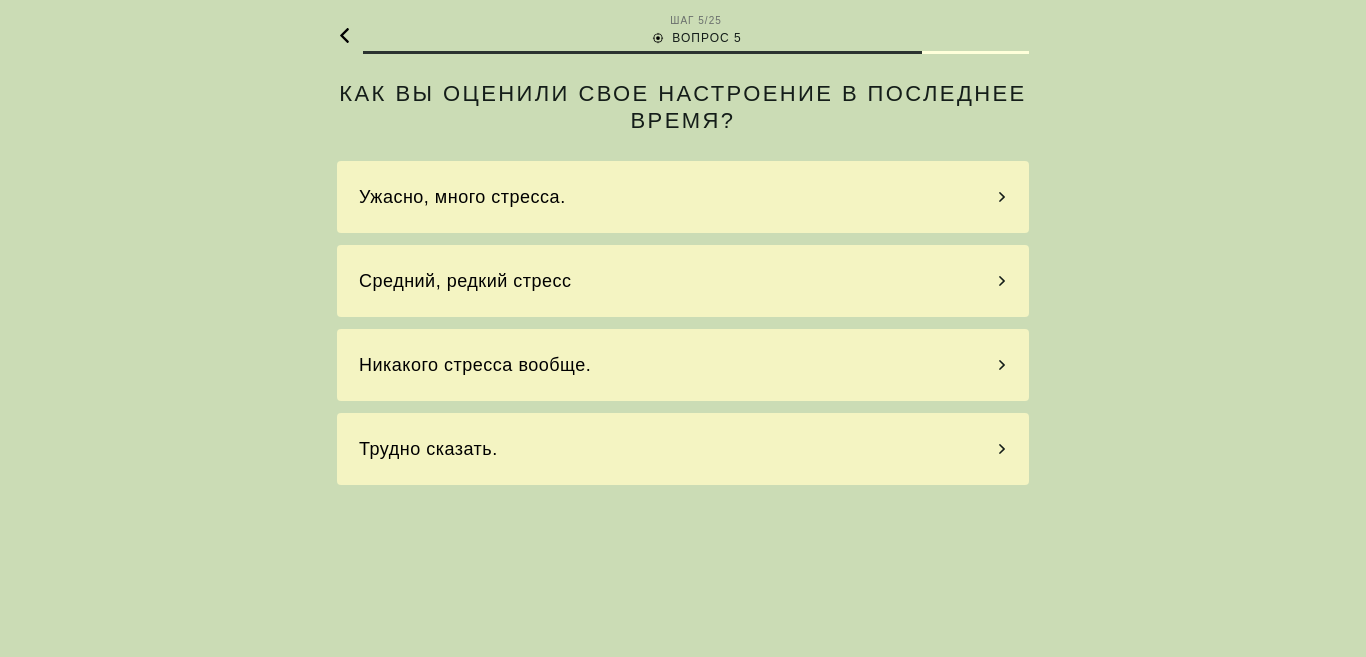 click on "Средний, редкий стресс" at bounding box center [465, 281] 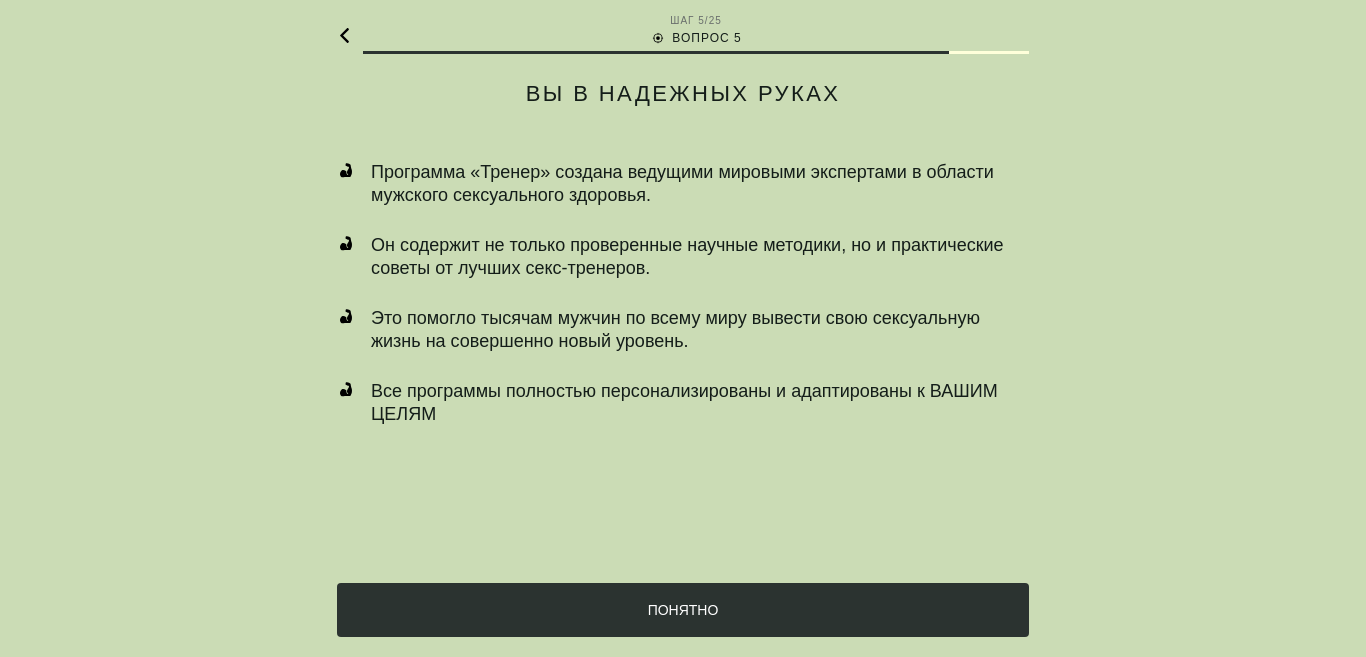 click on "ПОНЯТНО" at bounding box center (683, 610) 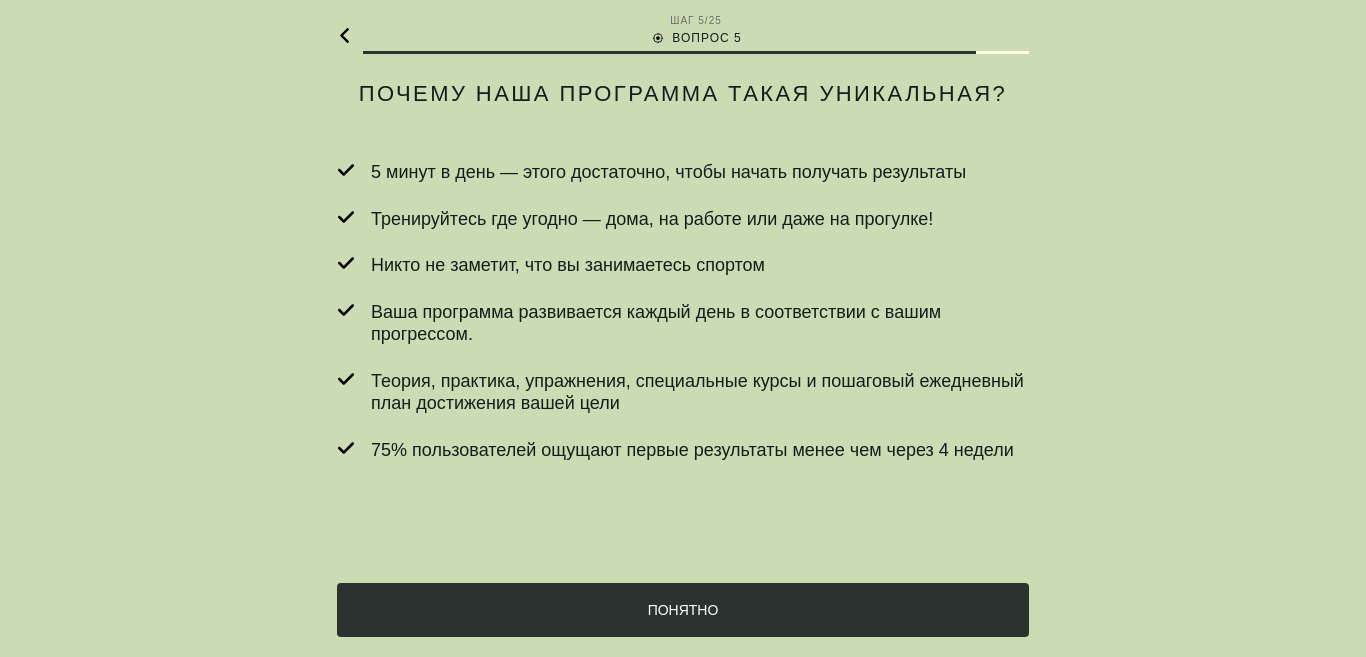 click on "ПОНЯТНО" at bounding box center [683, 610] 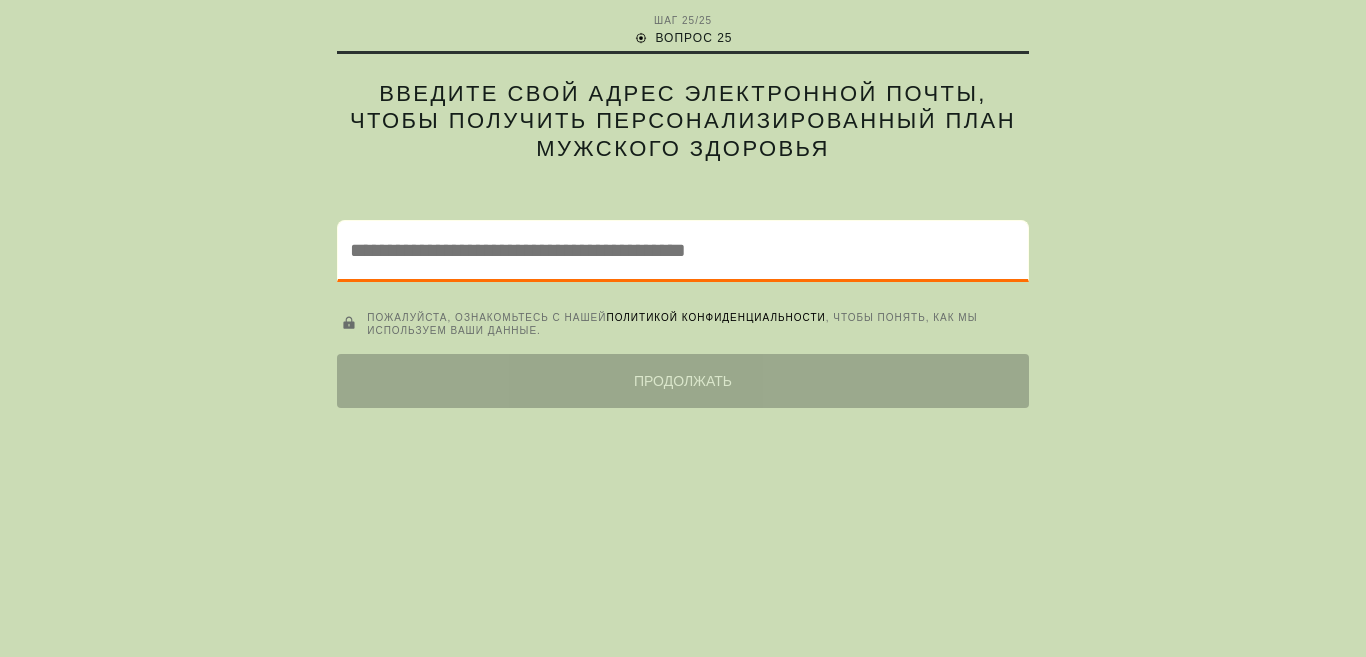 click at bounding box center (683, 250) 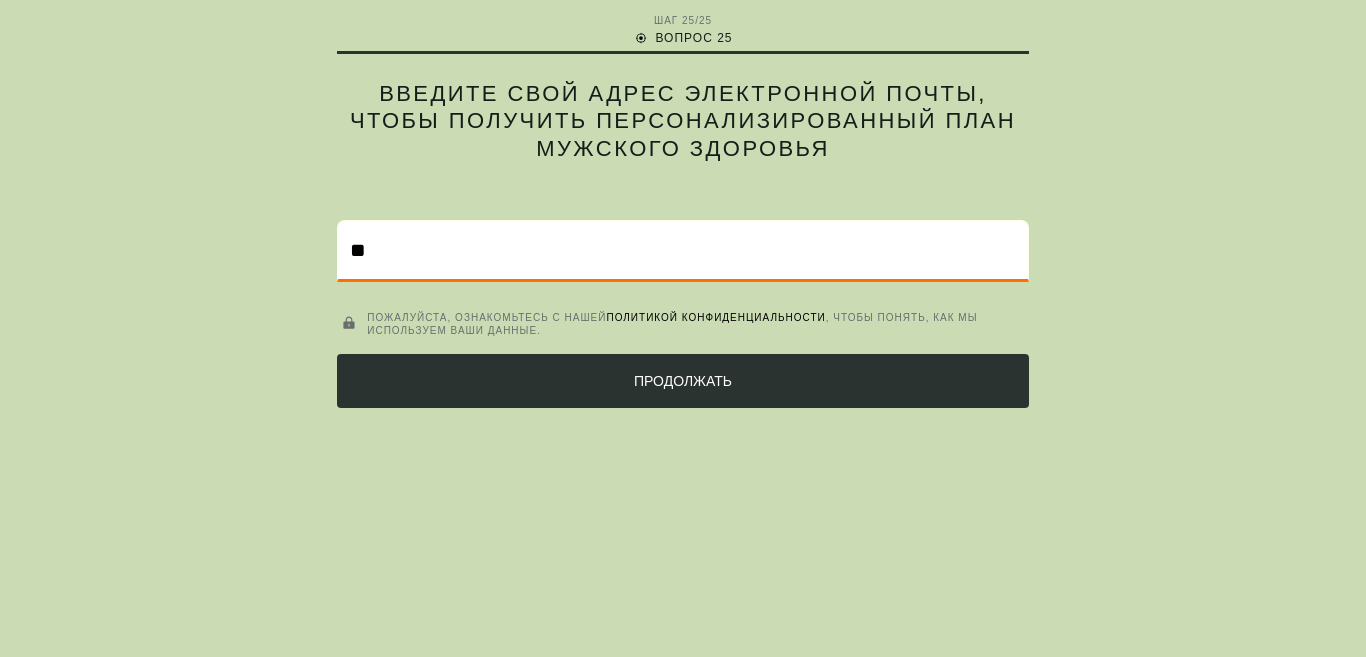 type on "*" 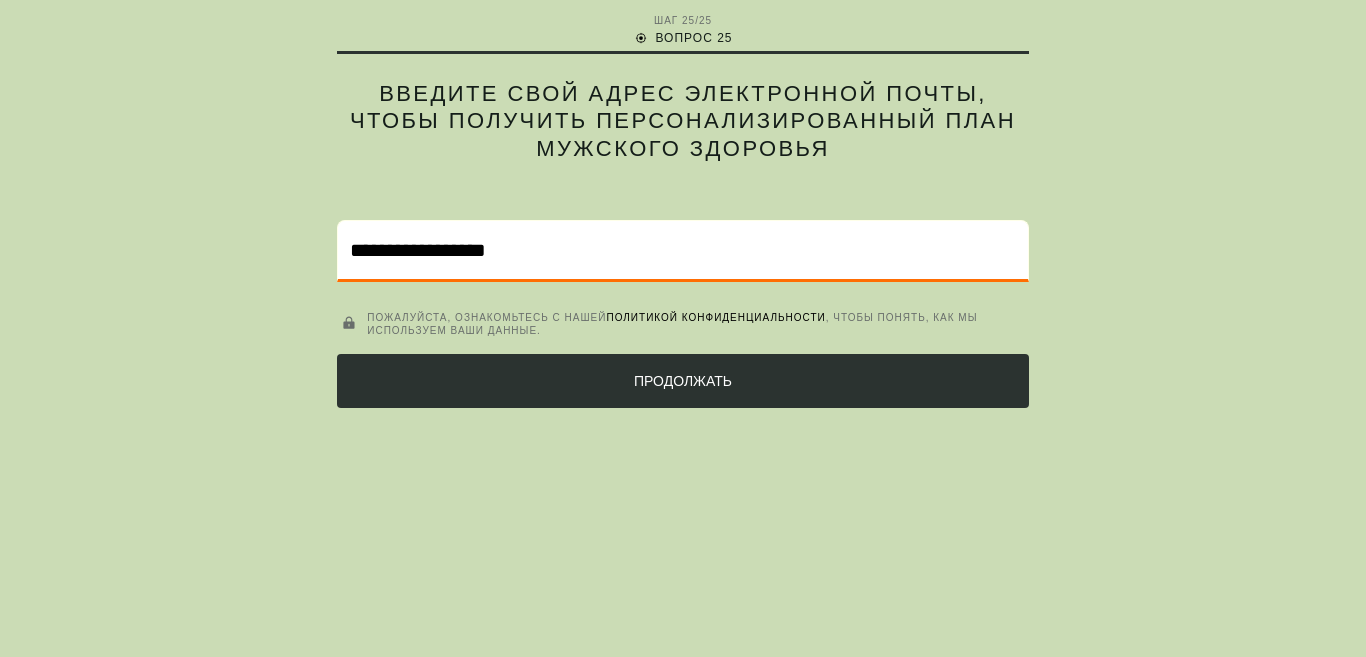 type on "**********" 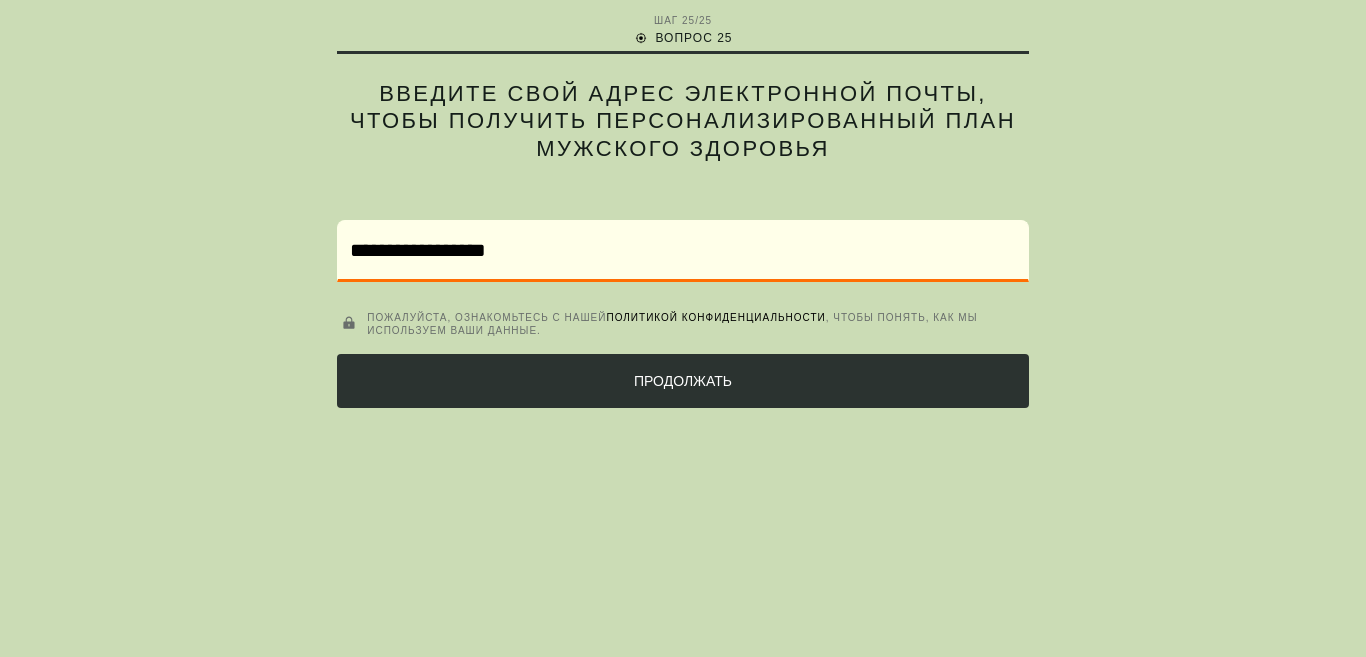 click on "ПРОДОЛЖАТЬ" at bounding box center [683, 381] 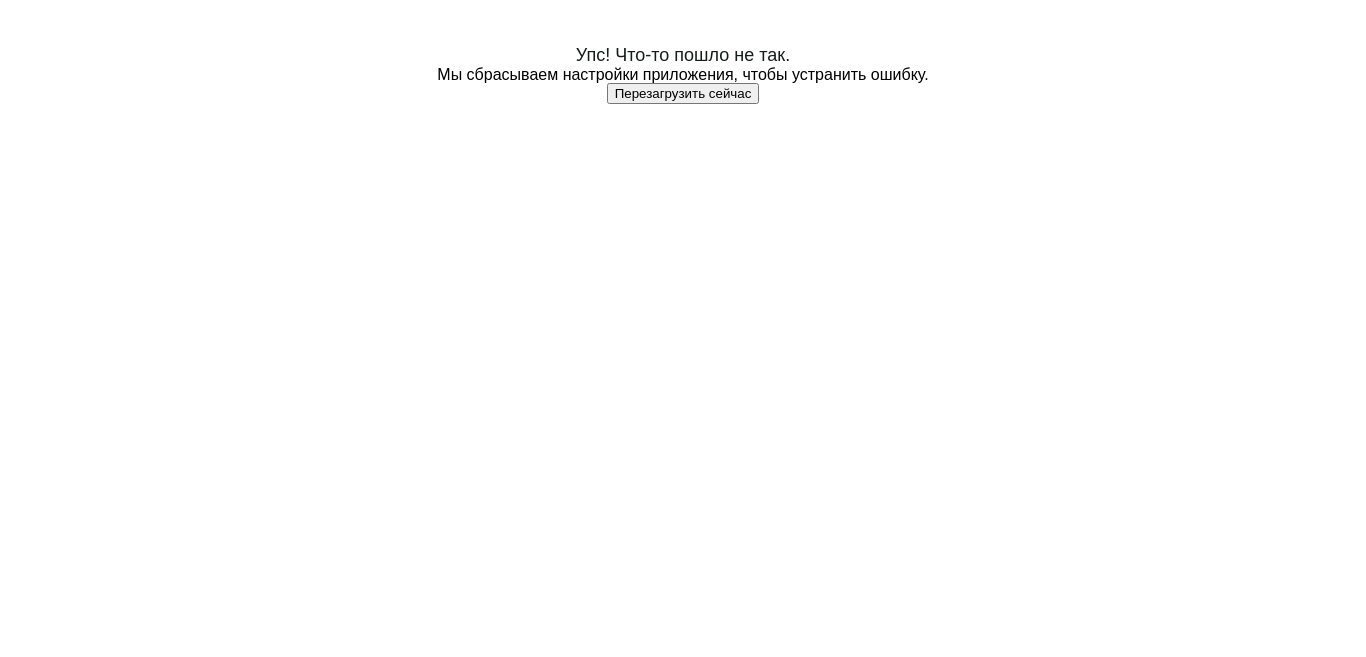 click on "Перезагрузить сейчас" at bounding box center [683, 93] 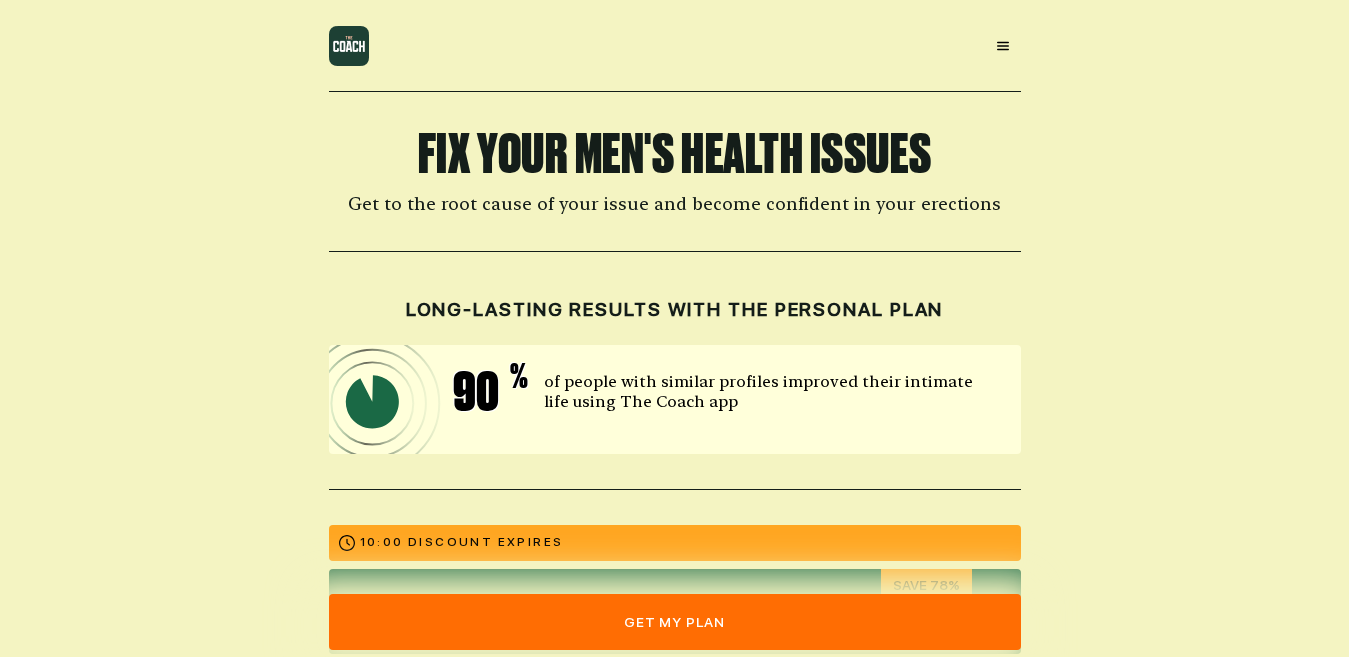 scroll, scrollTop: 0, scrollLeft: 0, axis: both 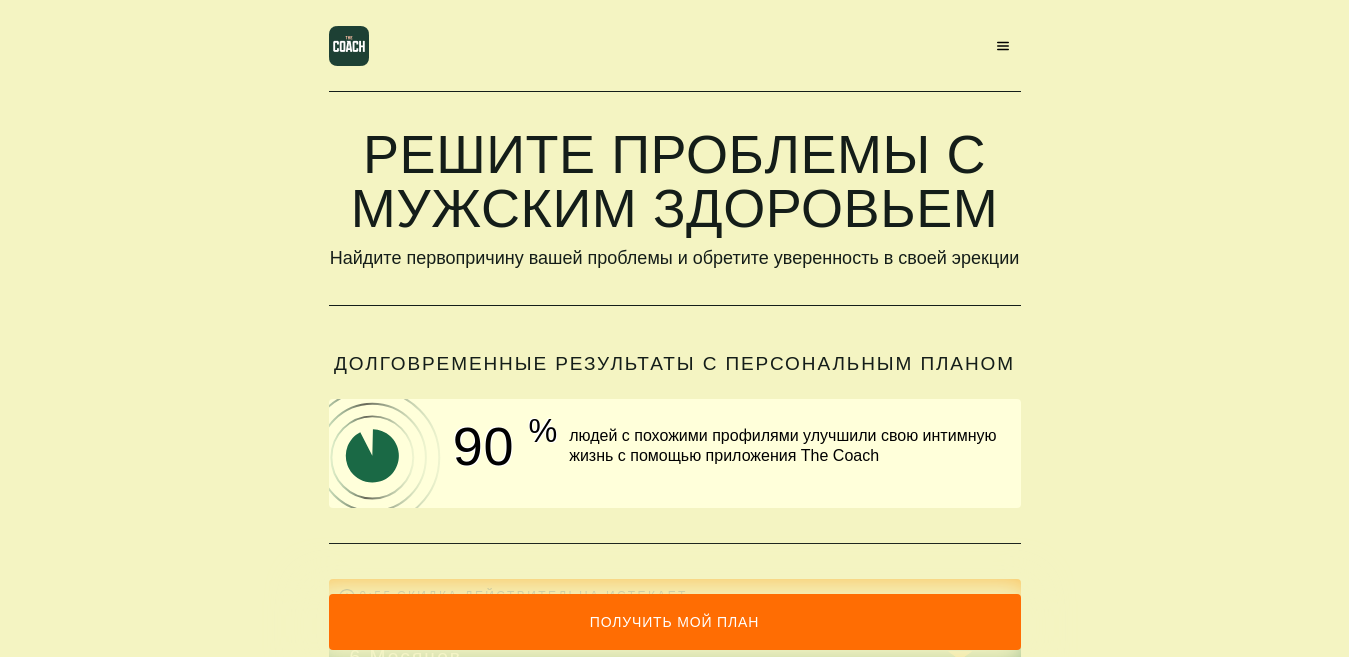 click on "РЕШИТЕ ПРОБЛЕМЫ С МУЖСКИМ ЗДОРОВЬЕМ Найдите первопричину вашей проблемы и обретите уверенность в своей эрекции ДОЛГОВРЕМЕННЫЕ РЕЗУЛЬТАТЫ С ПЕРСОНАЛЬНЫМ ПЛАНОМ 90 % людей с похожими профилями улучшили свою интимную жизнь с помощью приложения The Coach     9:55    СКИДКА ДЕЙСТВИТЕЛЬНА ИСТЕКАЕТ 6 месяцев Общий: 179,99 долларов США 39,99 долларов Сэкономьте 78% 0,22 доллара /  день 3 месяца Общий: 89,99 долларов США 24,99 доллара Сэкономьте 70% 0,27 доллара /  день 1 месяц Общий: 29,99 долларов США 9,99 долларов 0,33 доллара /  день   79,99 ДОЛЛАРОВ    ГАРАНТИРОВАННО БЕЗОПАСНАЯ ОПЛАТА [LAST] [INITIAL]." at bounding box center (674, 1283) 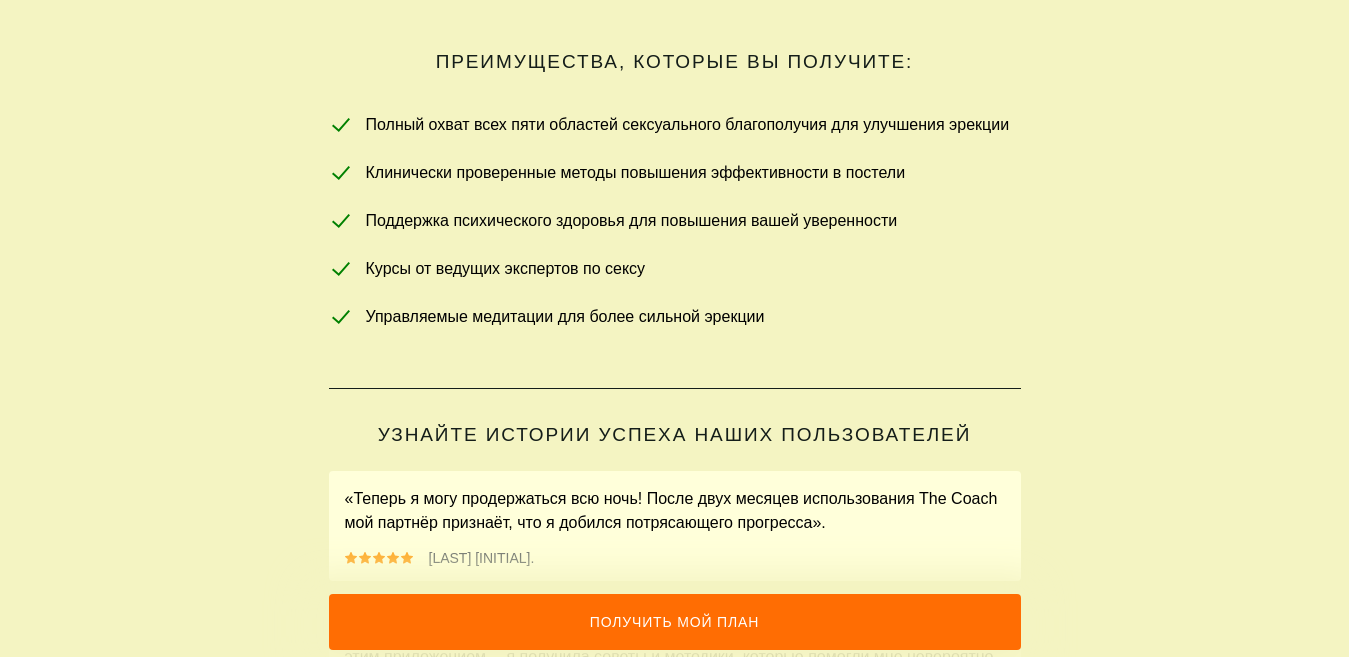 scroll, scrollTop: 1100, scrollLeft: 0, axis: vertical 